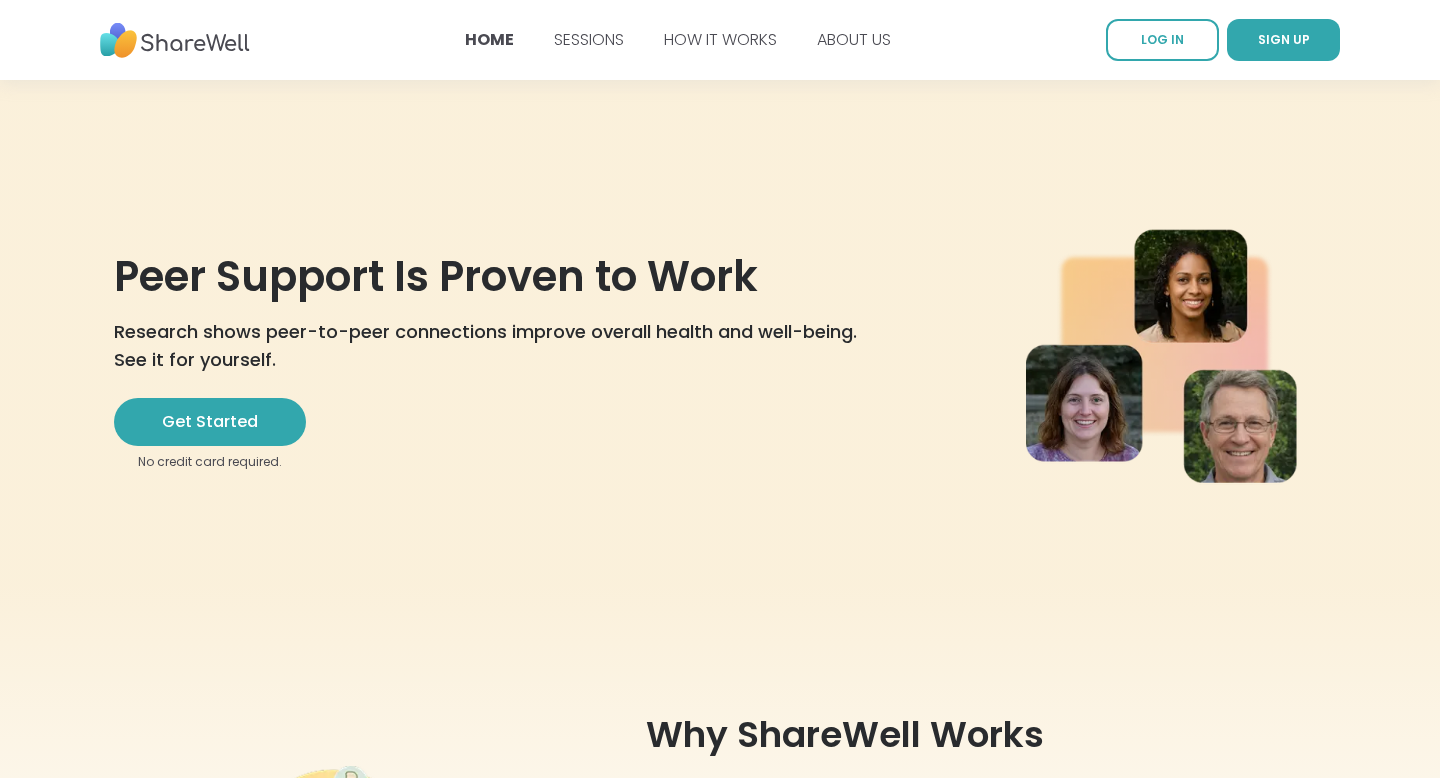 scroll, scrollTop: 0, scrollLeft: 0, axis: both 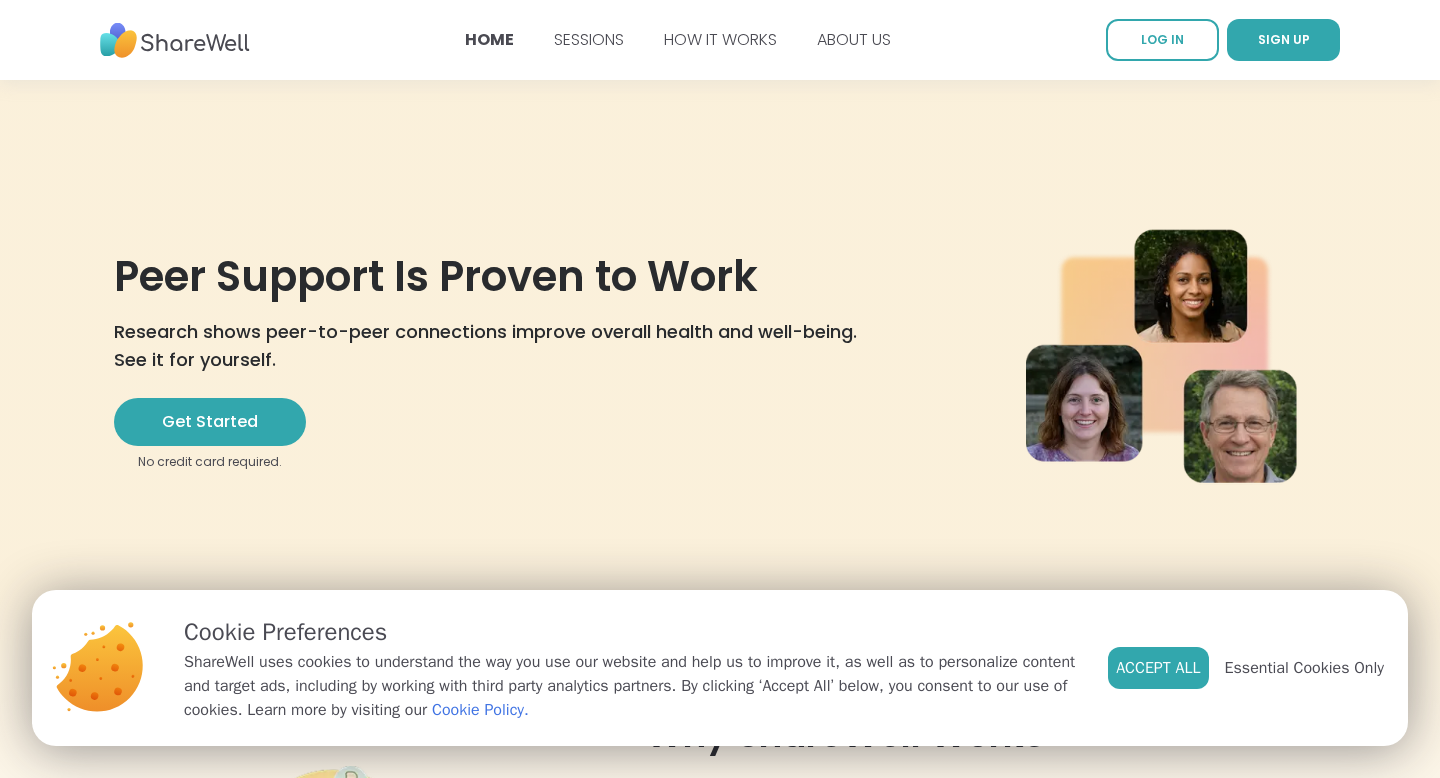 click on "SESSIONS" at bounding box center (589, 39) 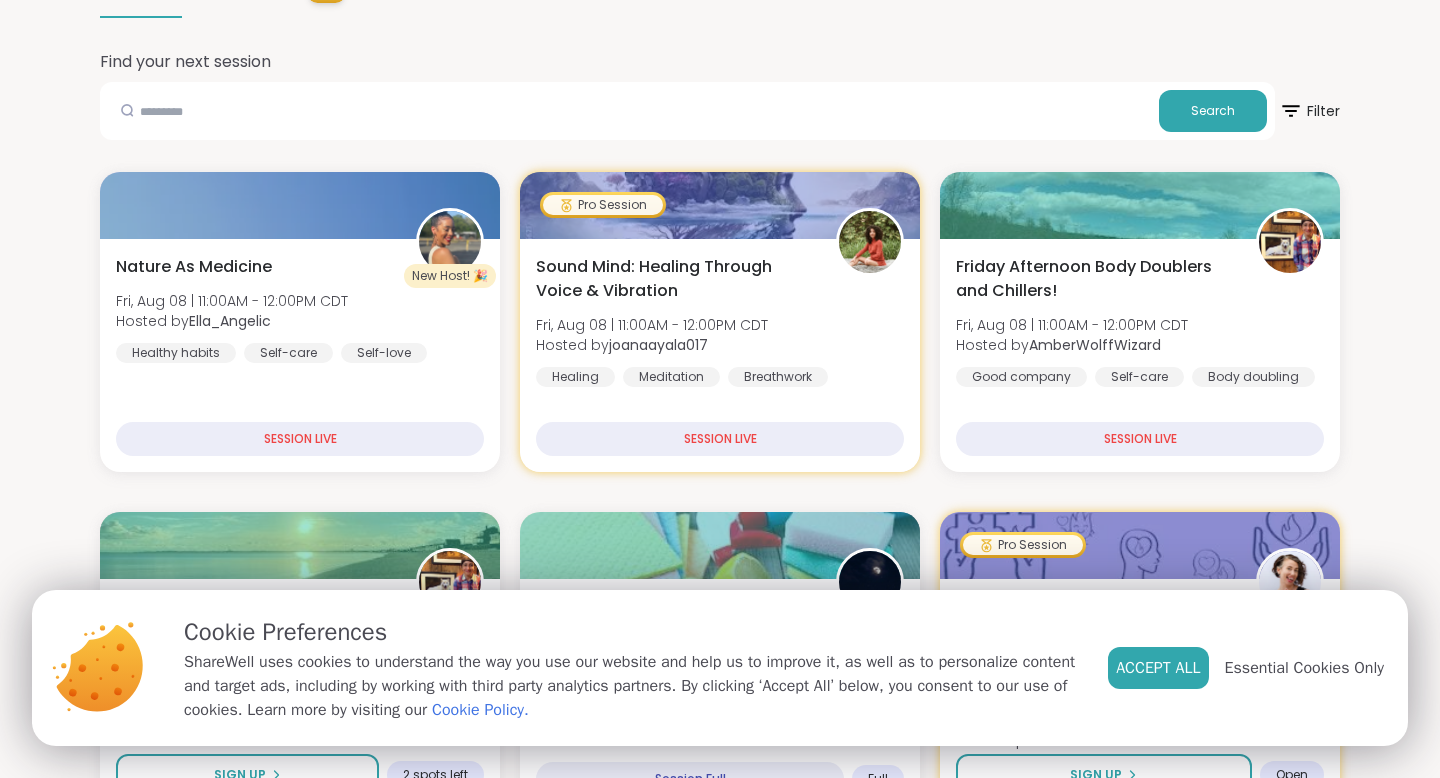 scroll, scrollTop: 523, scrollLeft: 0, axis: vertical 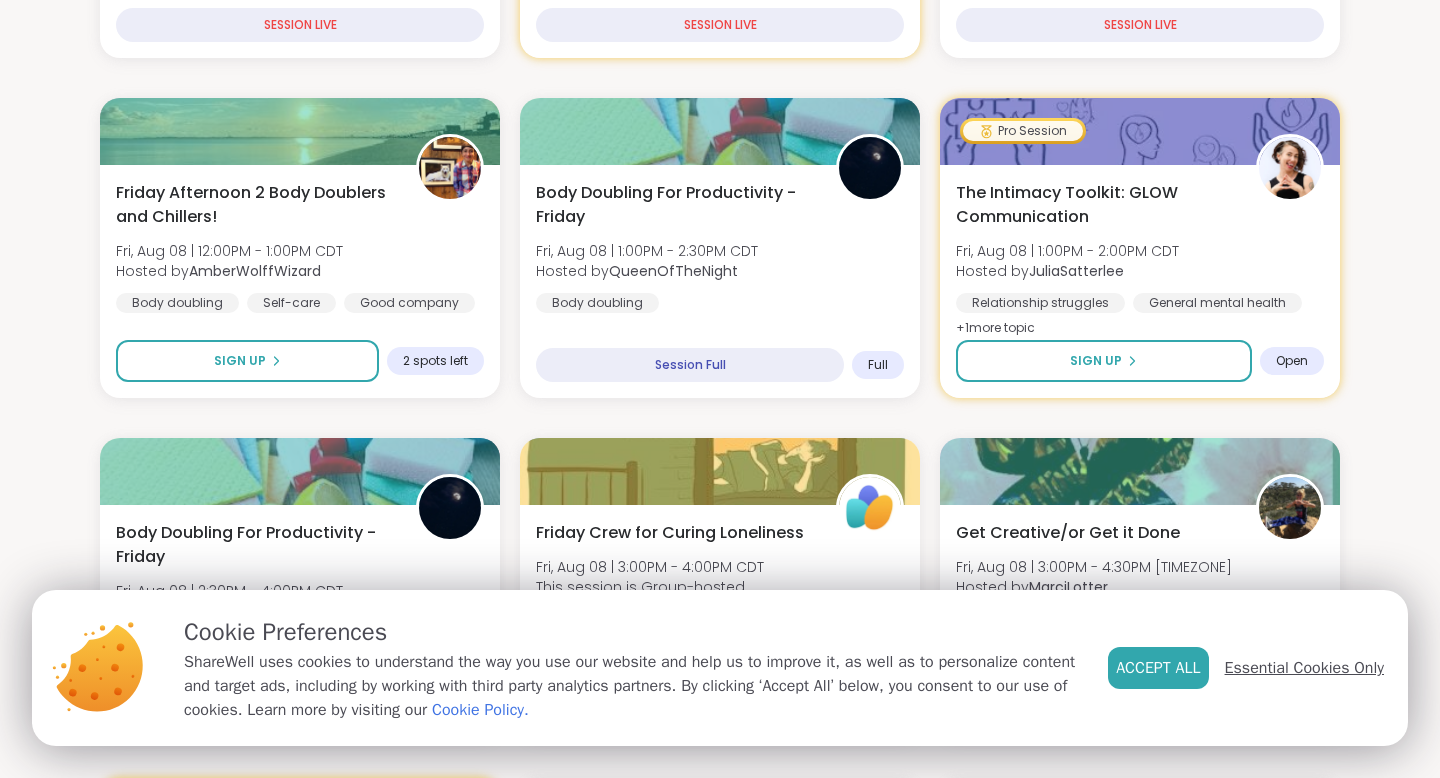 click on "Essential Cookies Only" at bounding box center [1304, 668] 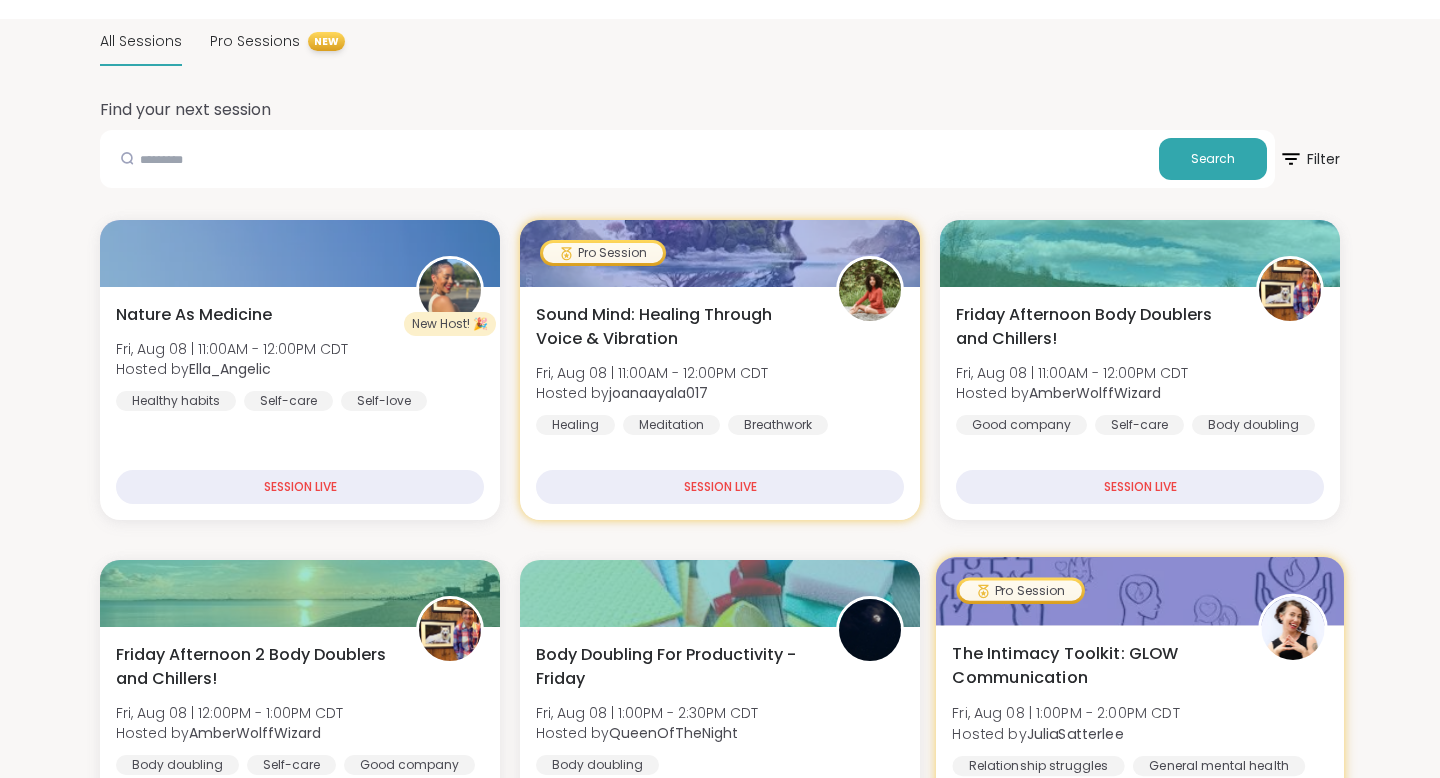 scroll, scrollTop: 0, scrollLeft: 0, axis: both 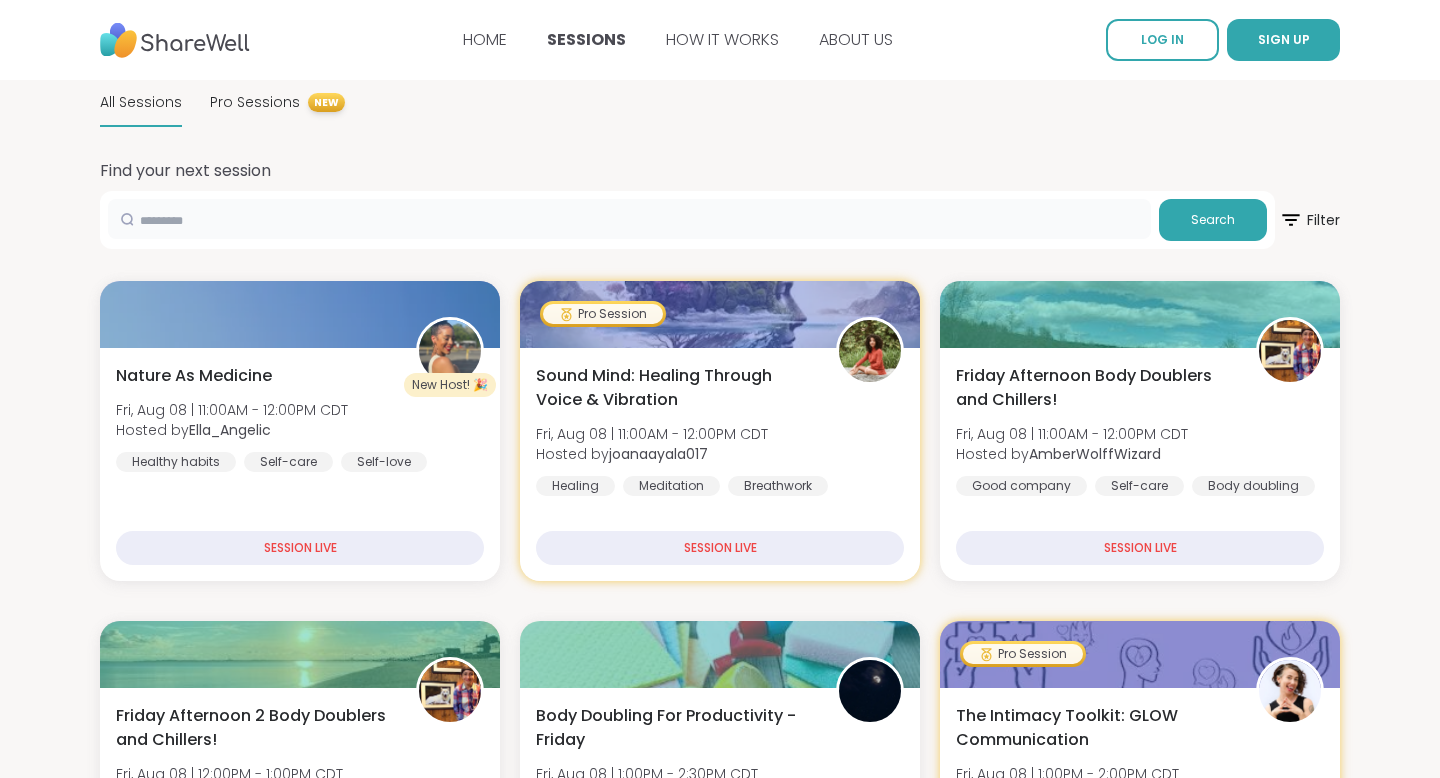 click at bounding box center (629, 219) 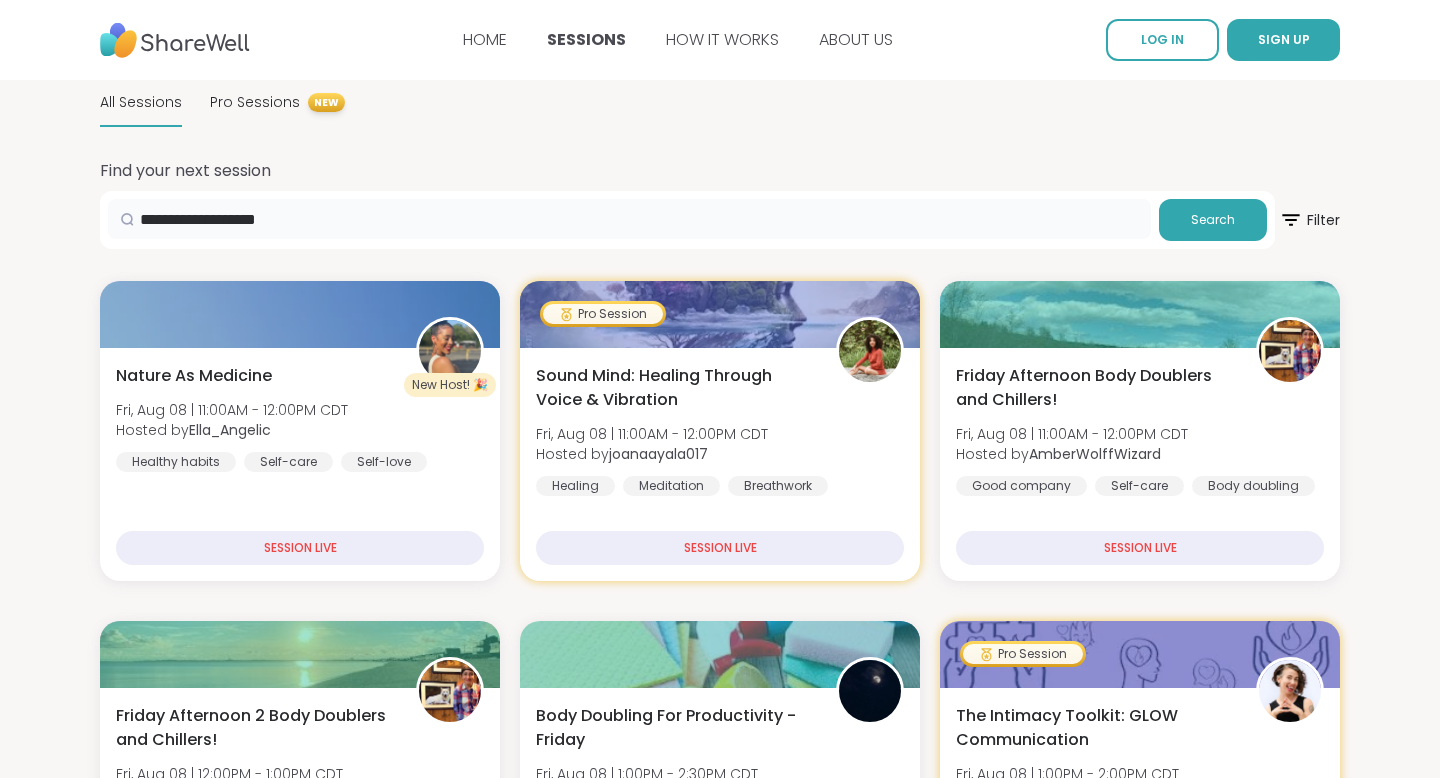 type on "**********" 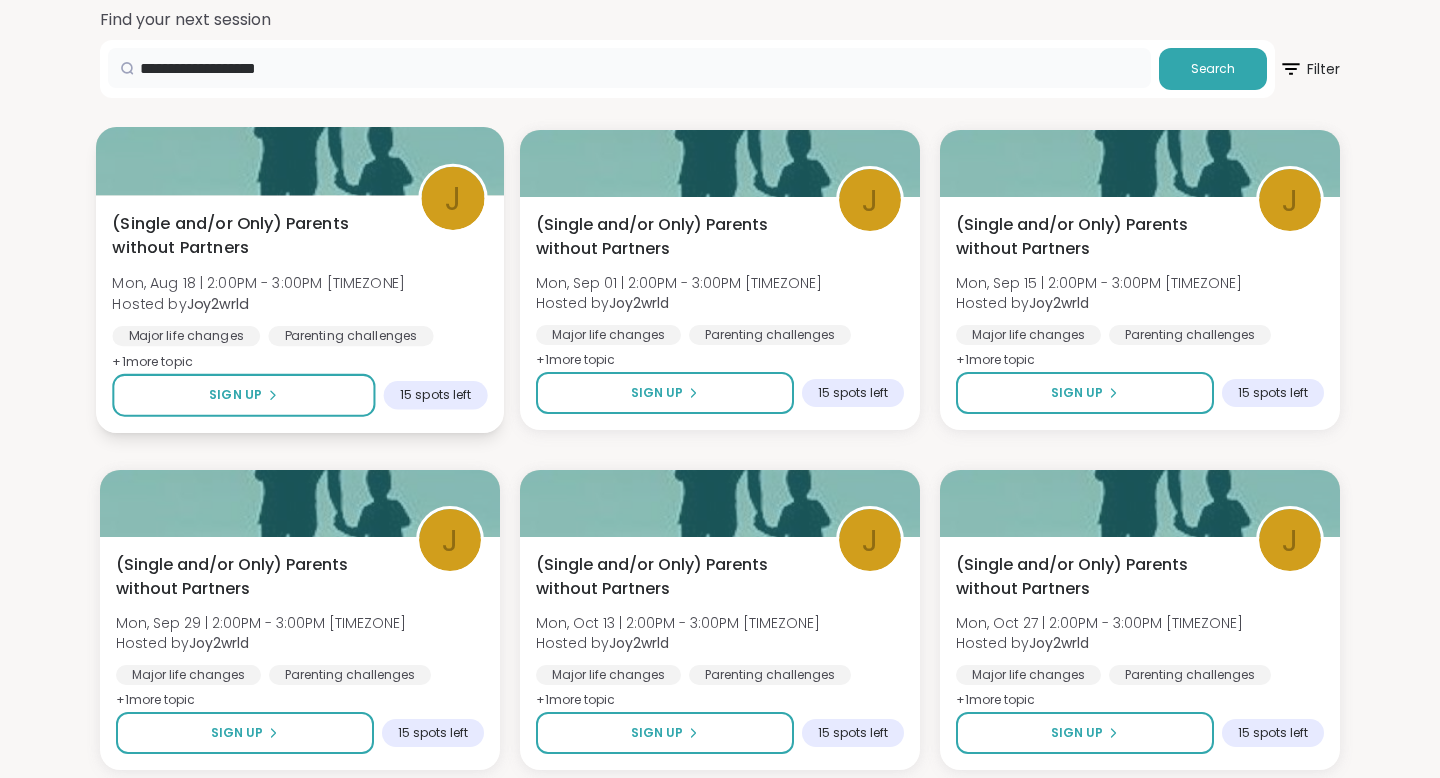 scroll, scrollTop: 128, scrollLeft: 0, axis: vertical 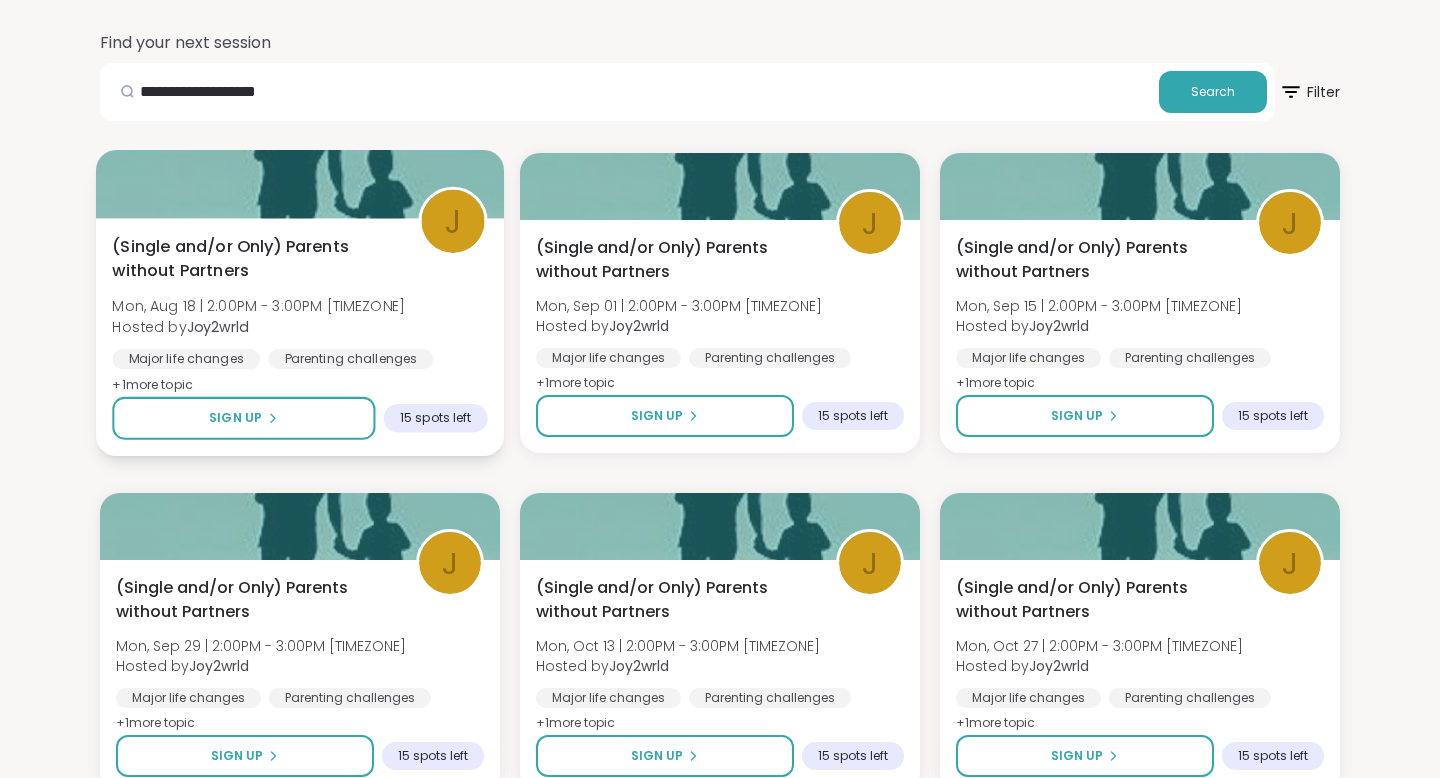 click on "(Single and/or Only) Parents without Partners Mon, Aug 18 | 2:00PM - 3:00PM [TIMEZONE] Hosted by  [USERNAME] Major life changes Parenting challenges Family conflicts + 1  more topic" at bounding box center (299, 316) 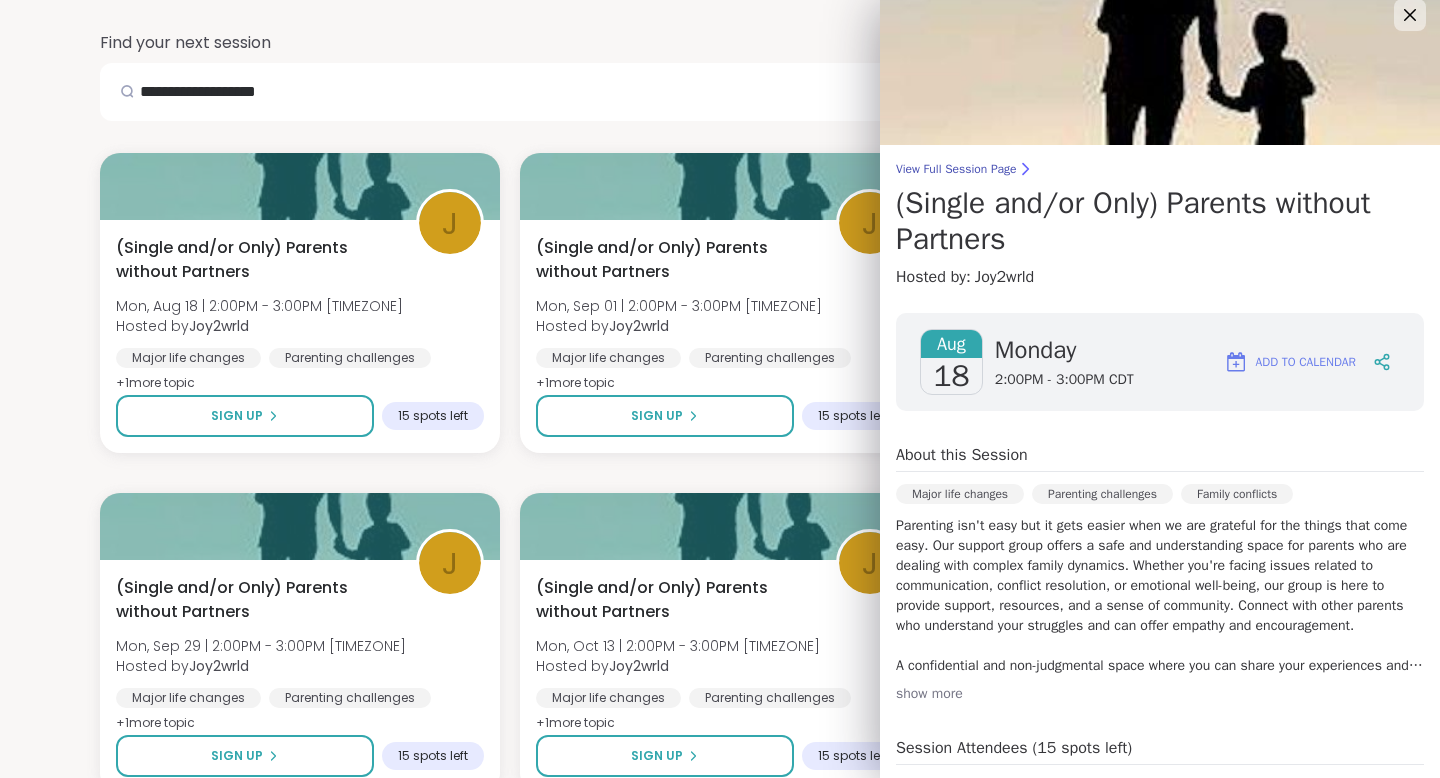 scroll, scrollTop: 0, scrollLeft: 0, axis: both 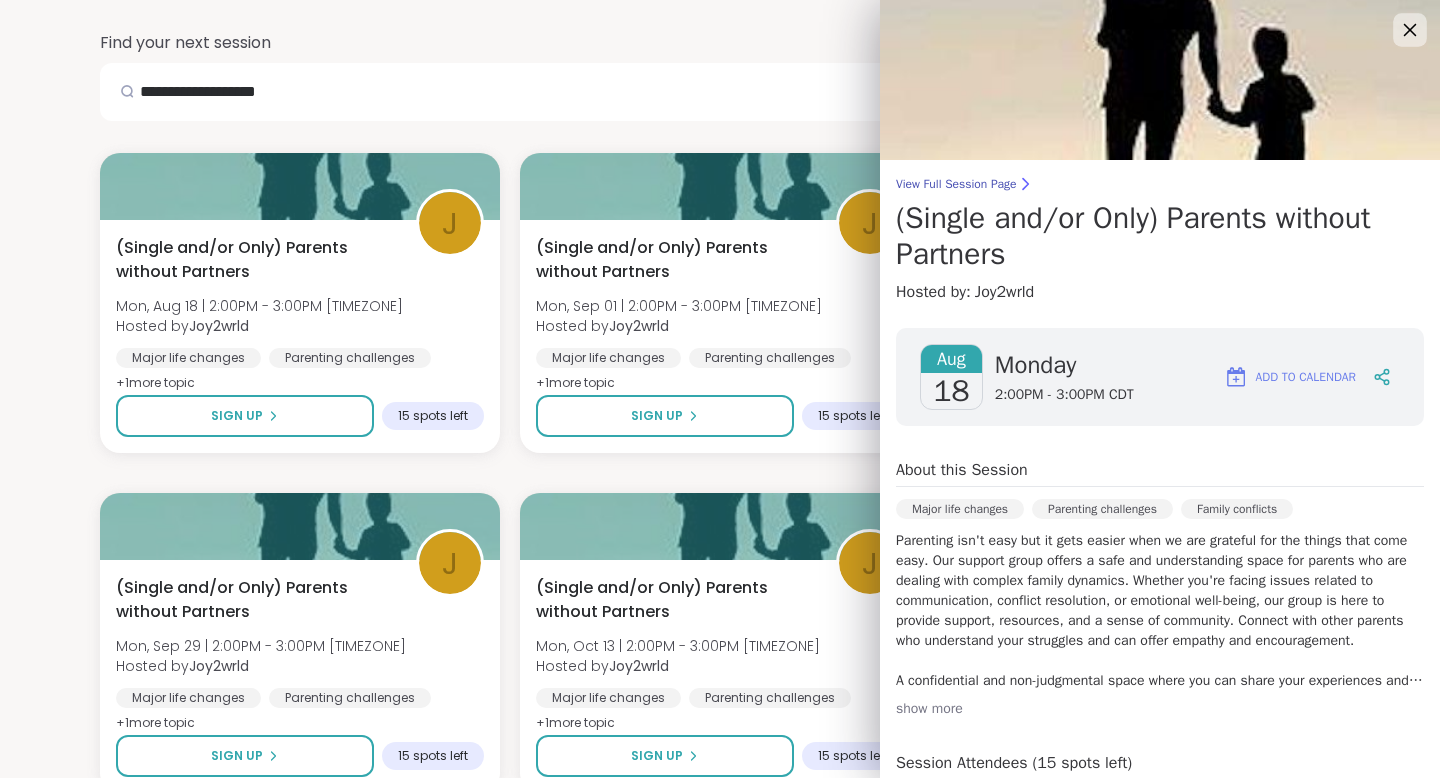 click 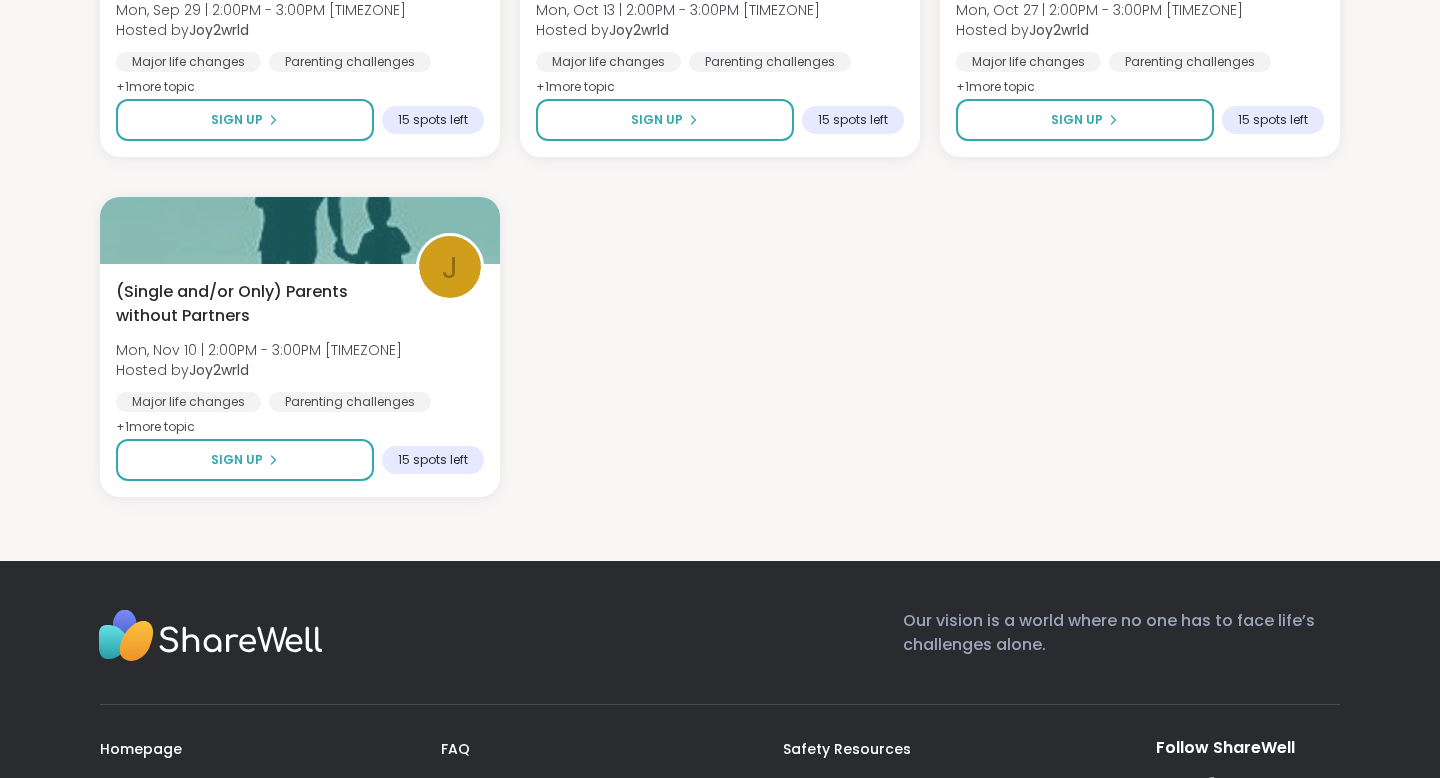 scroll, scrollTop: 0, scrollLeft: 0, axis: both 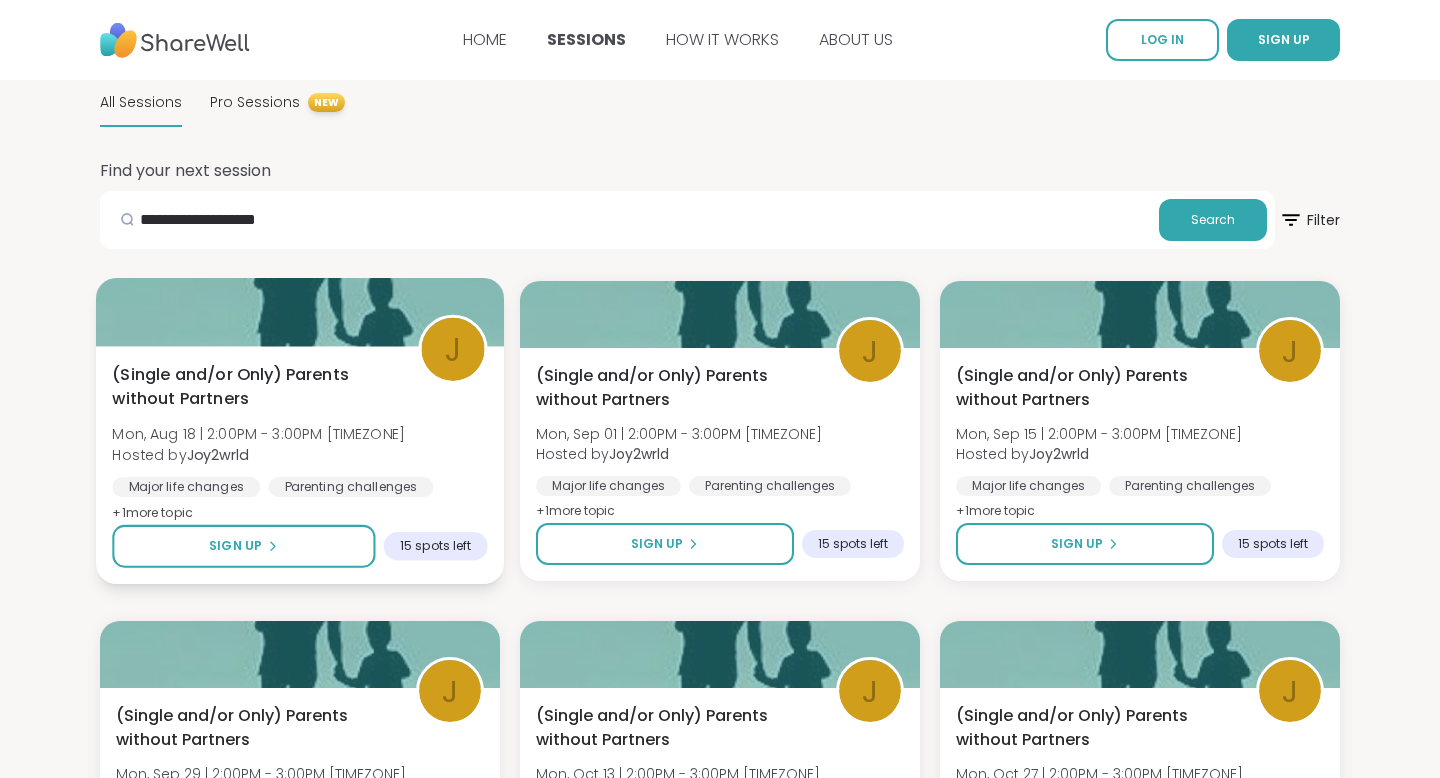 click on "(Single and/or Only) Parents without Partners Mon, Aug 18 | 2:00PM - 3:00PM [TIMEZONE] Hosted by  [USERNAME] Major life changes Parenting challenges Family conflicts + 1  more topic" at bounding box center (299, 444) 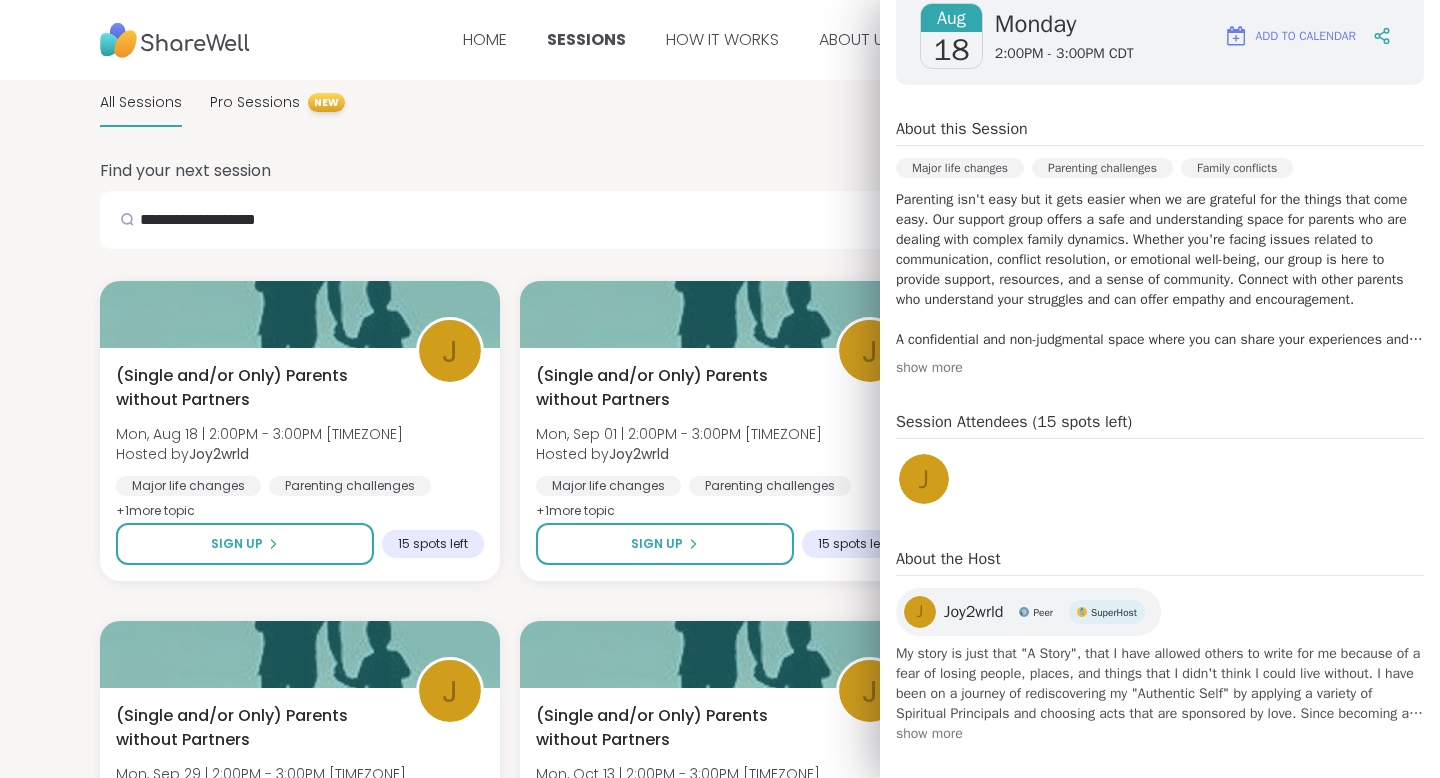 scroll, scrollTop: 355, scrollLeft: 0, axis: vertical 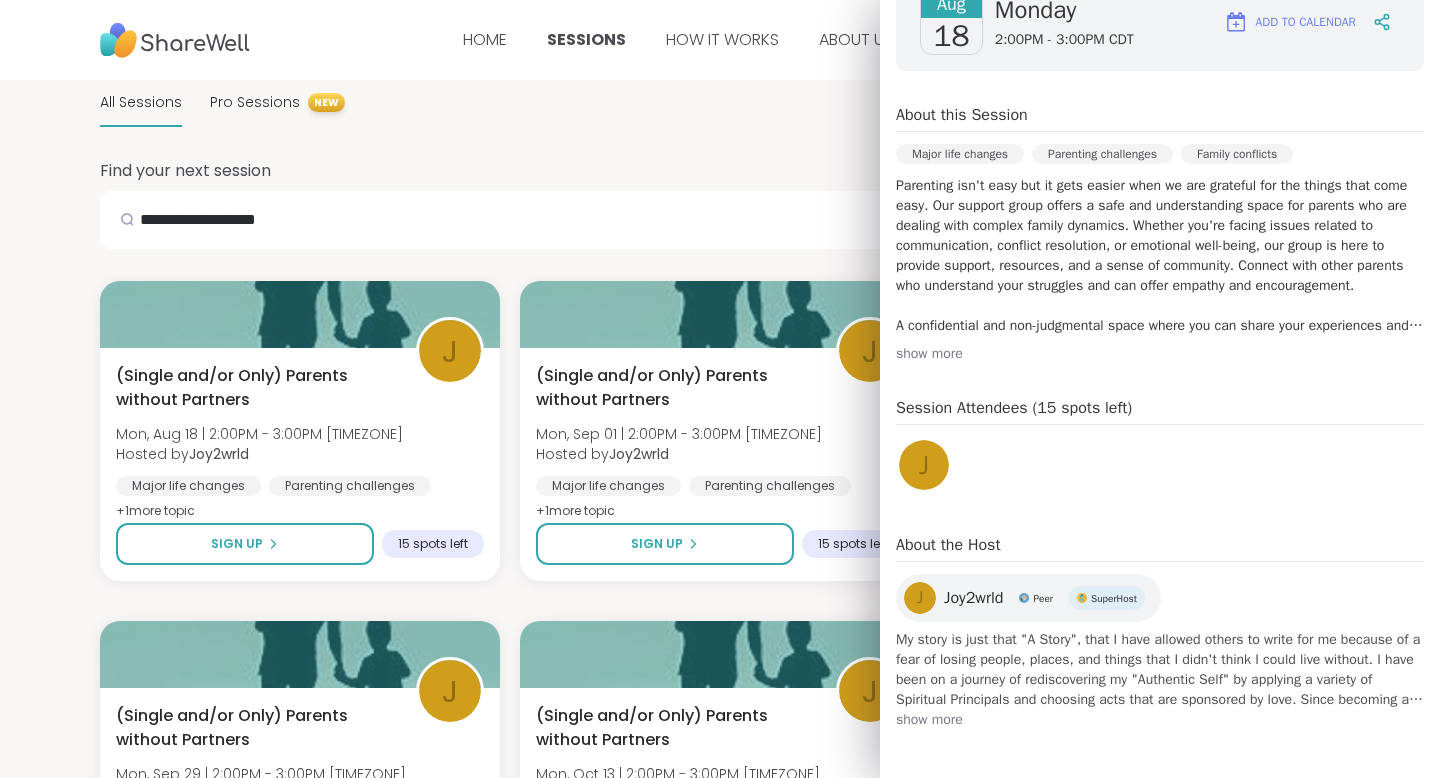 click on "My story is just that "A Story", that I have allowed others to write for me because of a fear of losing people, places, and things that I didn't think I could live without. I have been on a journey of rediscovering my "Authentic Self" by applying a variety of Spiritual Principals and choosing acts that are sponsored by love. Since becoming a new and only parent (of a now "spirited" three-and-a-half-year-old), some days are harder than others or just are what they are. It's time I become someone that I am proud to be and demonstrates concrete values that my daughter should be emulating." at bounding box center (1160, 670) 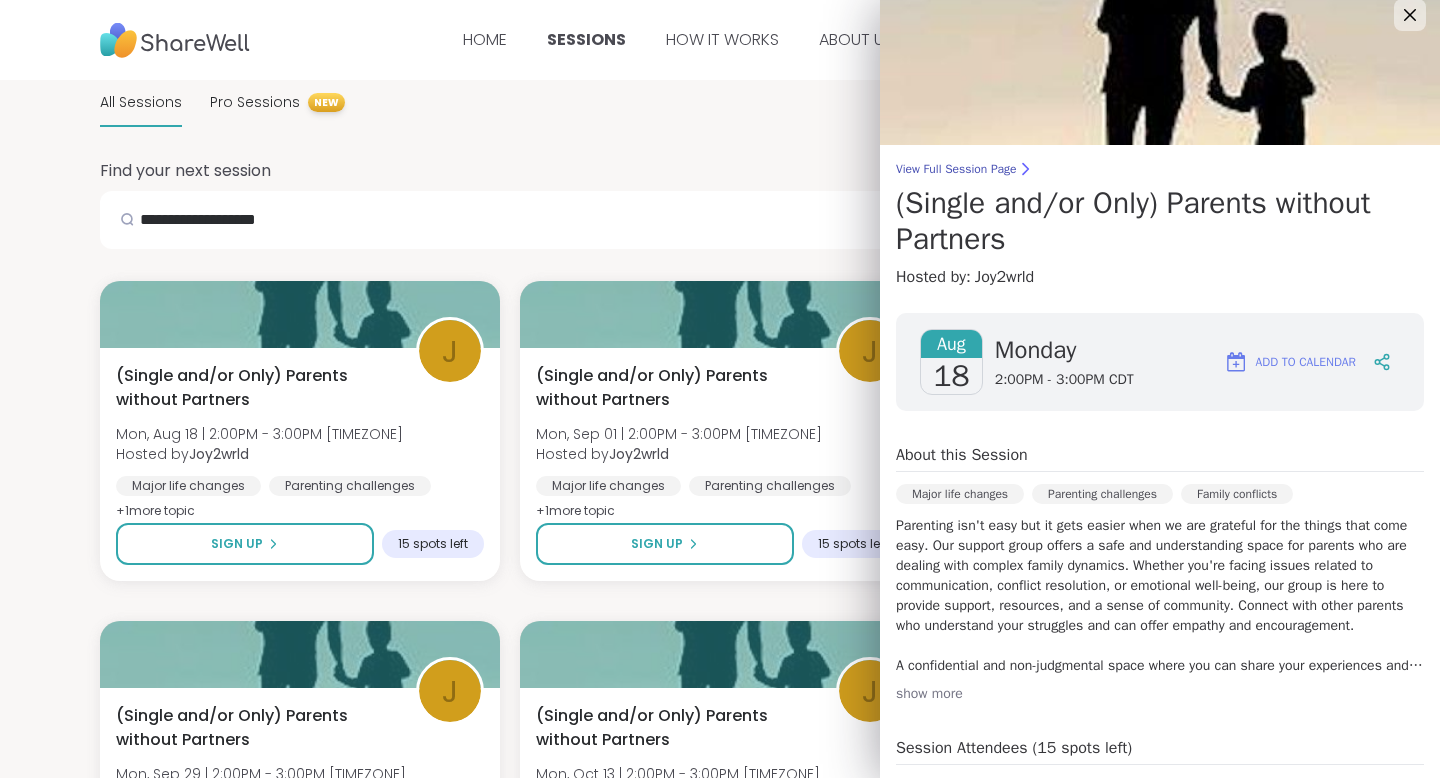 scroll, scrollTop: 0, scrollLeft: 0, axis: both 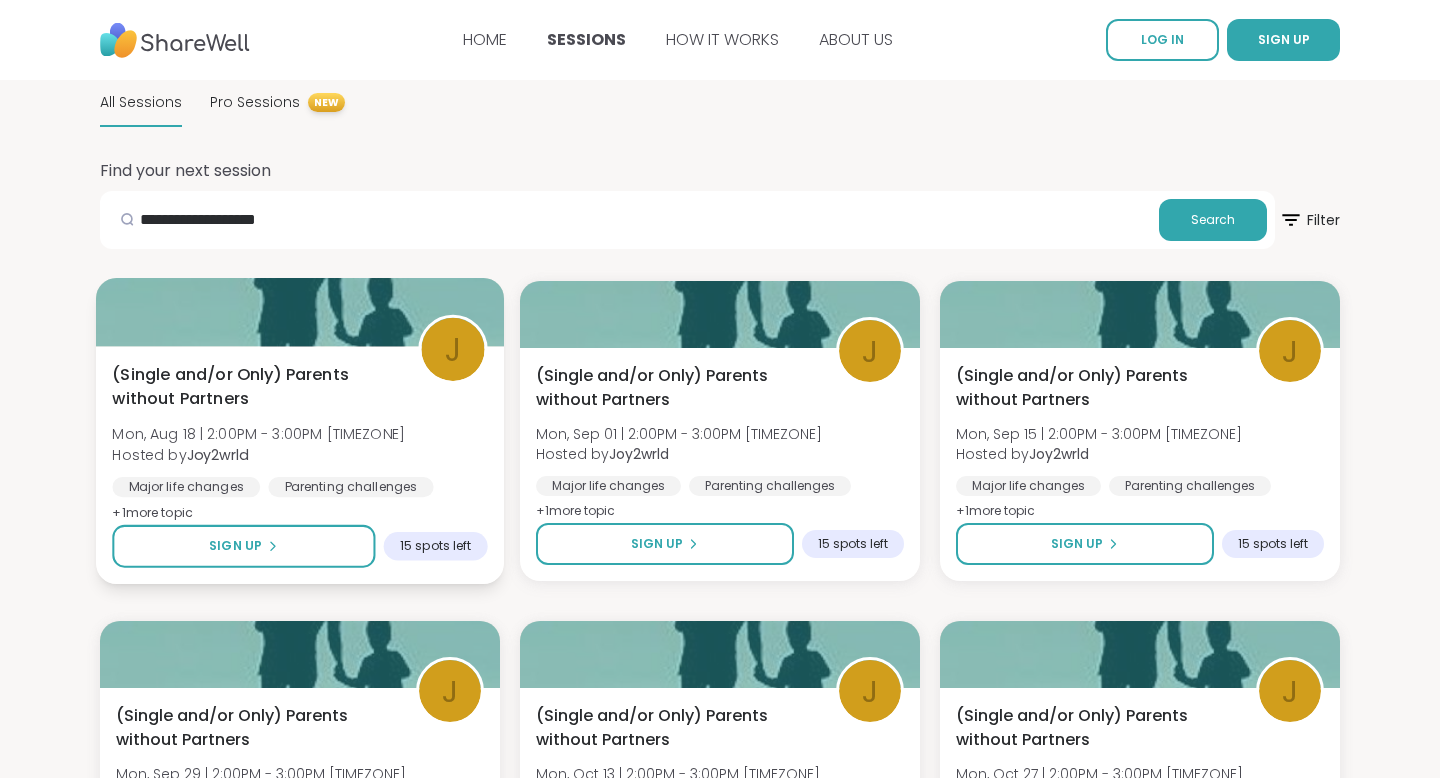 click on "(Single and/or Only) Parents without Partners Mon, Aug 18 | 2:00PM - 3:00PM [TIMEZONE] Hosted by  [USERNAME] Major life changes Parenting challenges Family conflicts + 1  more topic" at bounding box center (299, 444) 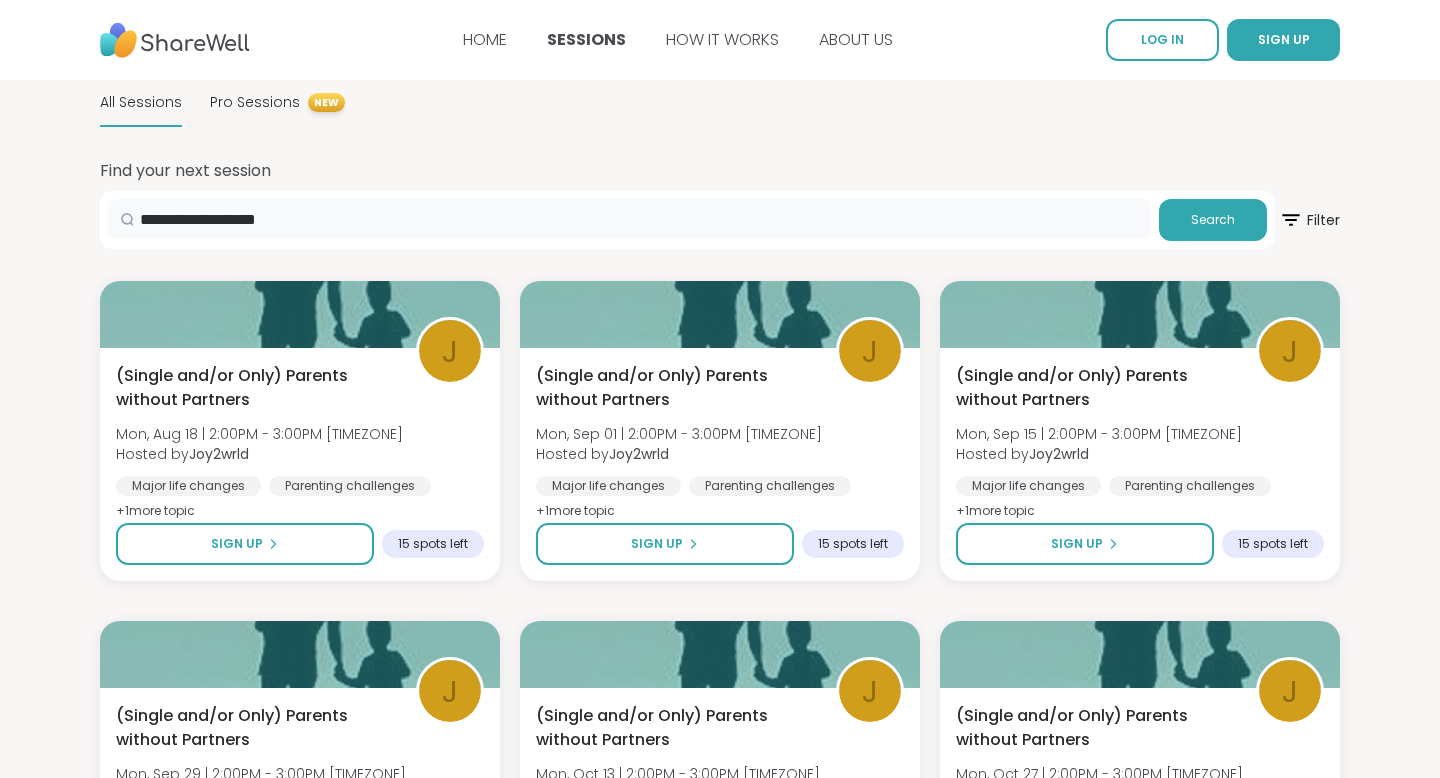 click on "**********" at bounding box center [629, 219] 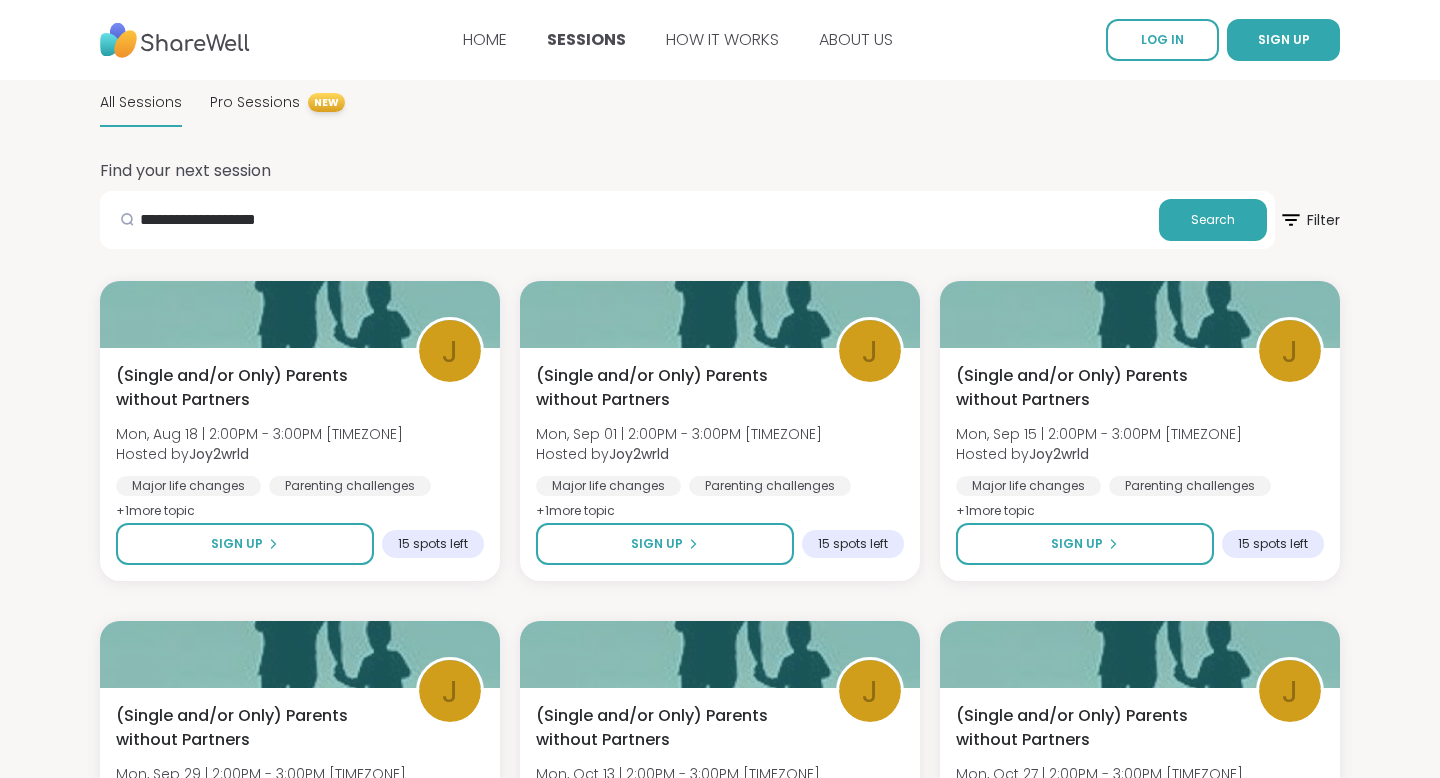 click on "All Sessions" at bounding box center [141, 103] 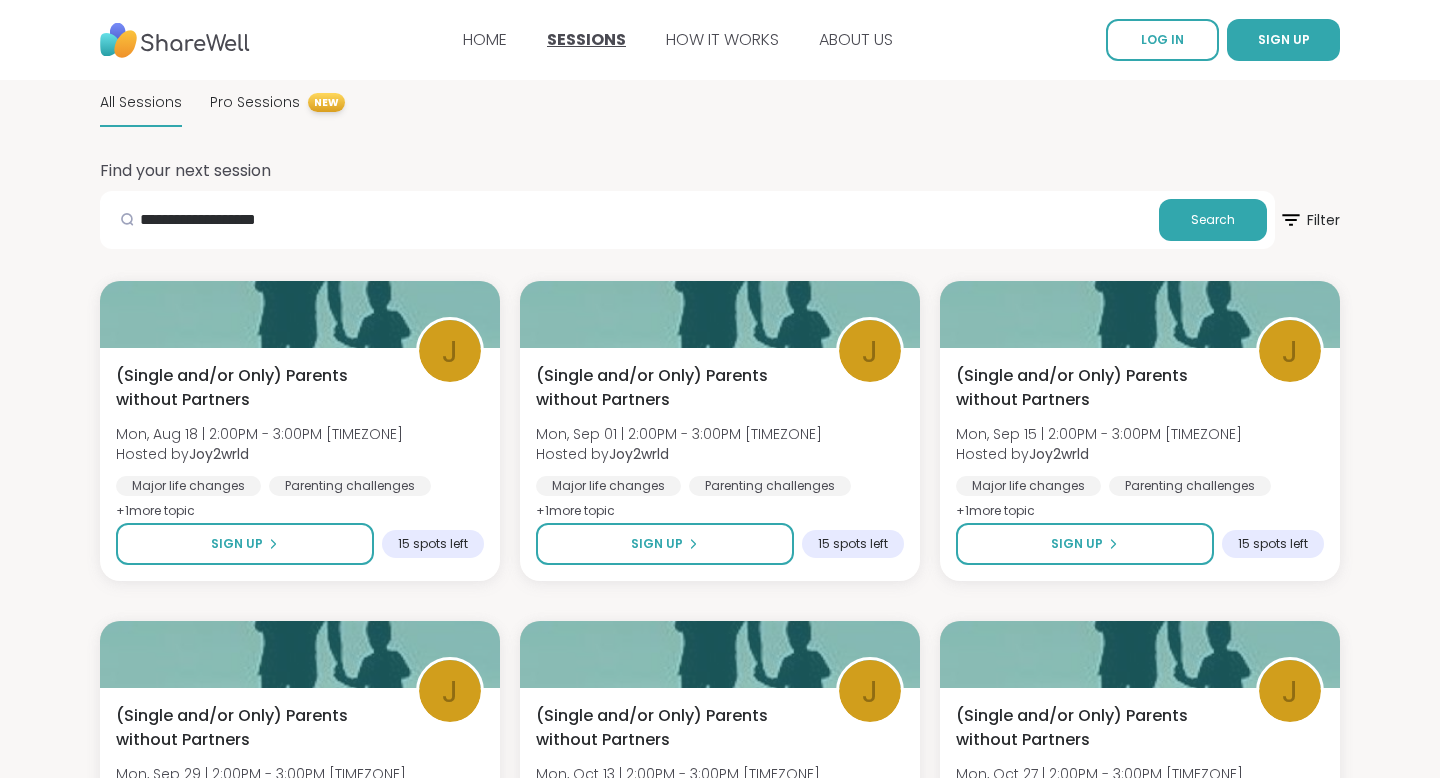 click on "SESSIONS" at bounding box center [586, 39] 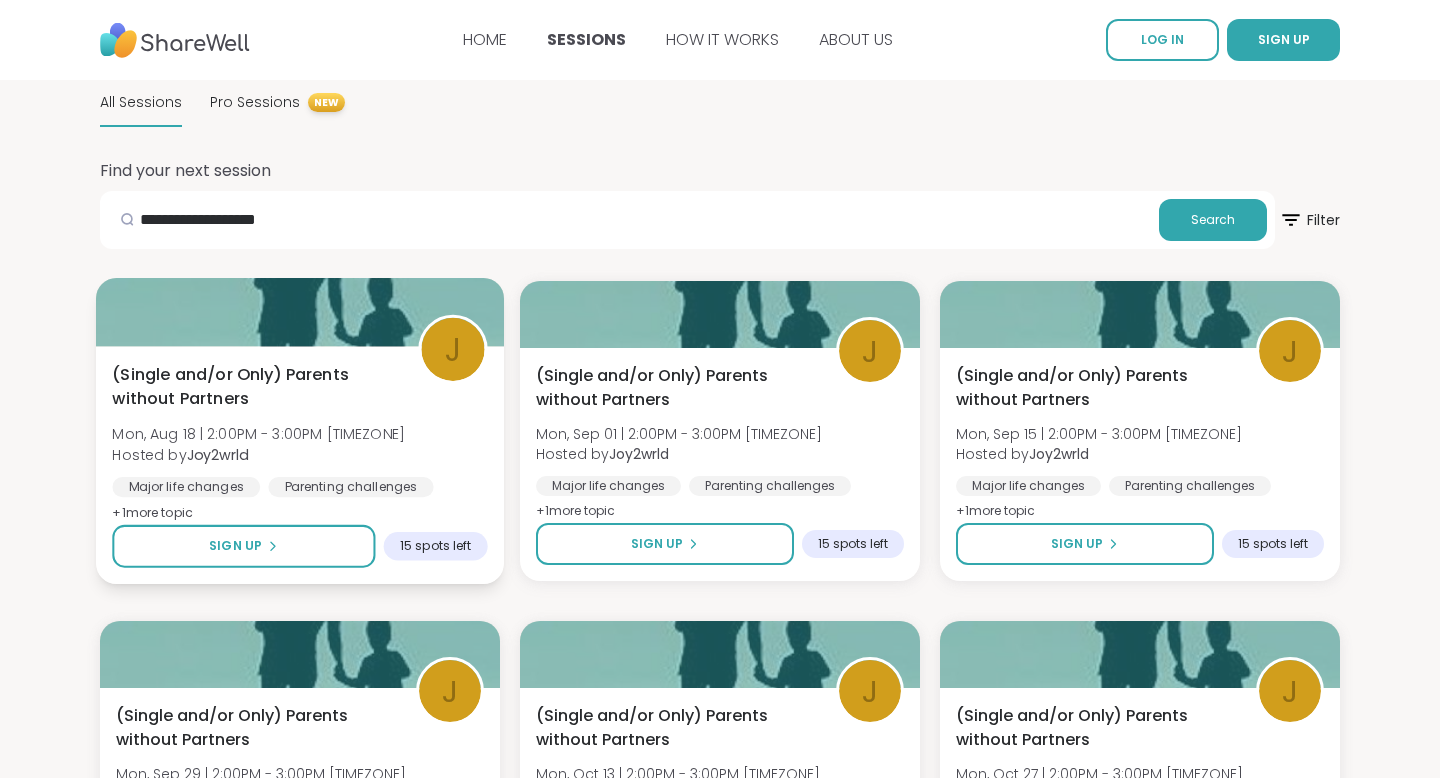click on "(Single and/or Only) Parents without Partners Mon, Aug 18 | 2:00PM - 3:00PM [TIMEZONE] Hosted by  [USERNAME] Major life changes Parenting challenges Family conflicts + 1  more topic" at bounding box center (299, 444) 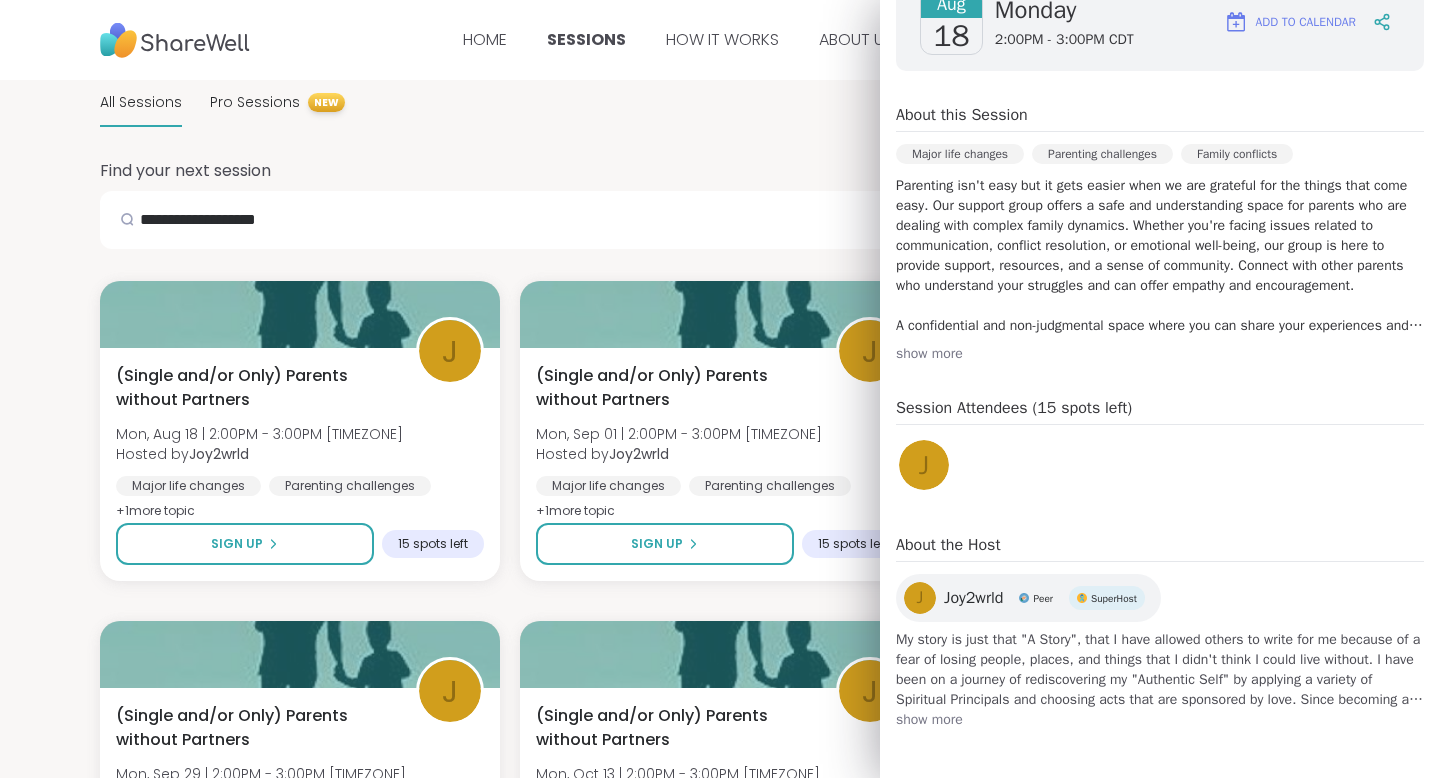 scroll, scrollTop: 0, scrollLeft: 0, axis: both 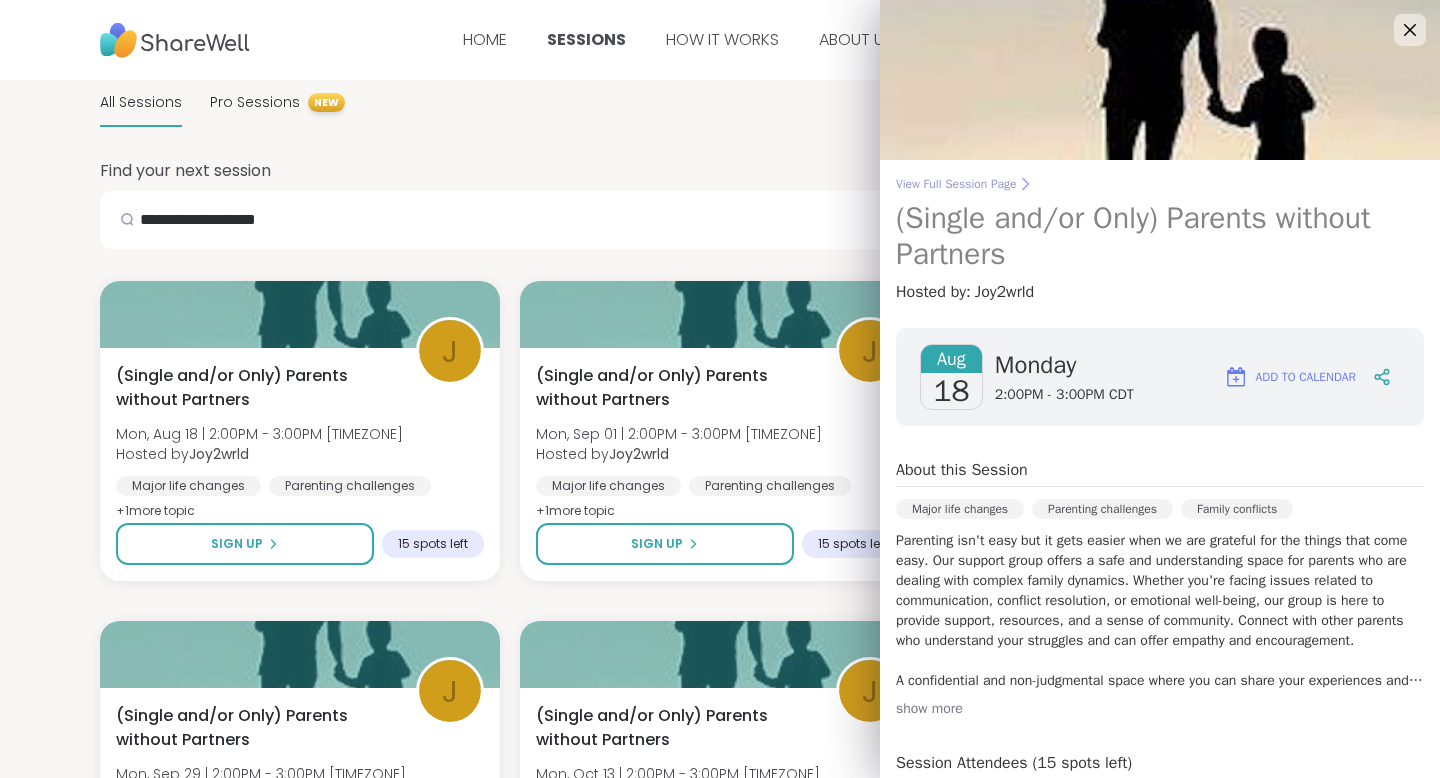 click on "View Full Session Page" at bounding box center (1160, 184) 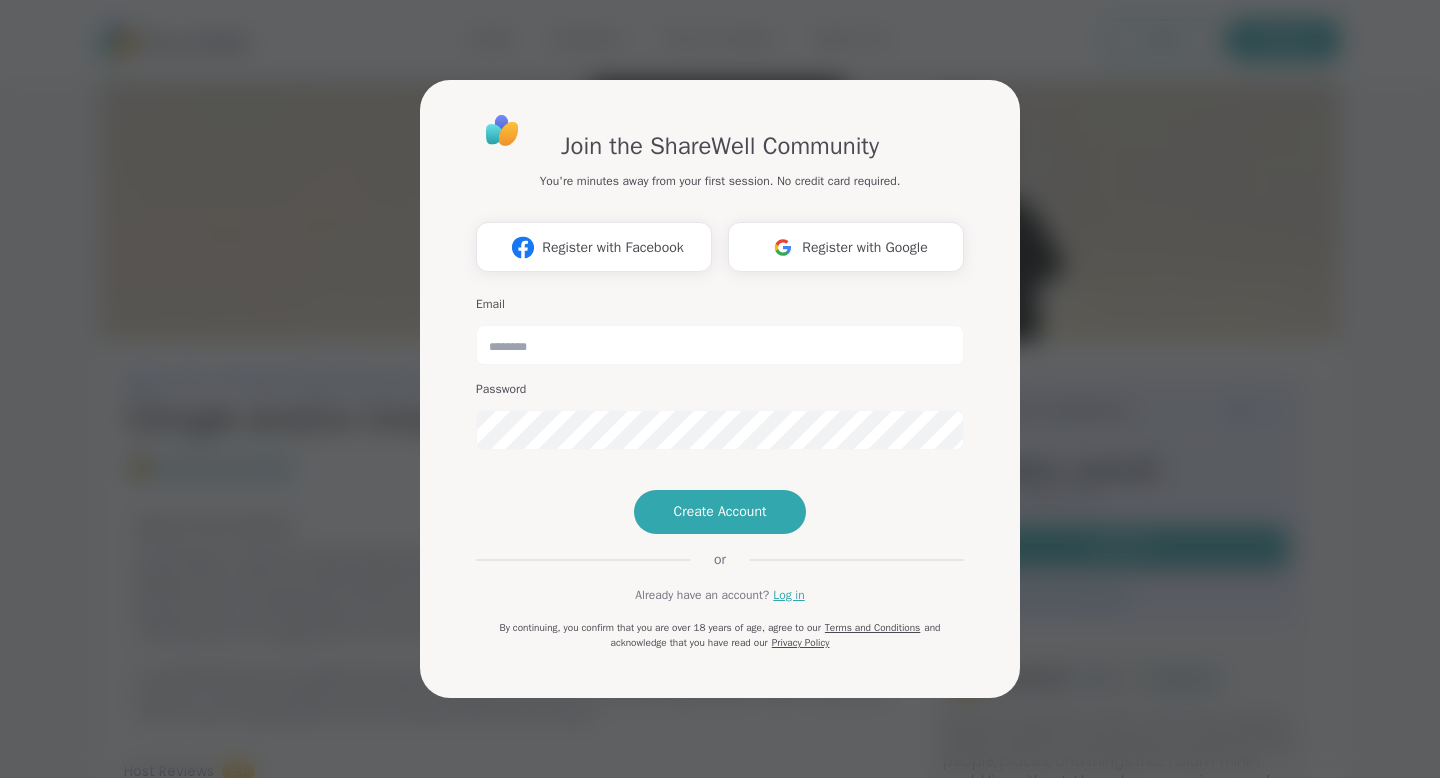 click on "Join the ShareWell Community You're minutes away from your first session. No credit card required. Register with Facebook Register with Google Email   Password   Create Account or Already have an account? Log in By continuing, you confirm that you are over 18 years of age, agree to our Terms and Conditions and acknowledge that you have read our Privacy Policy" at bounding box center (720, 389) 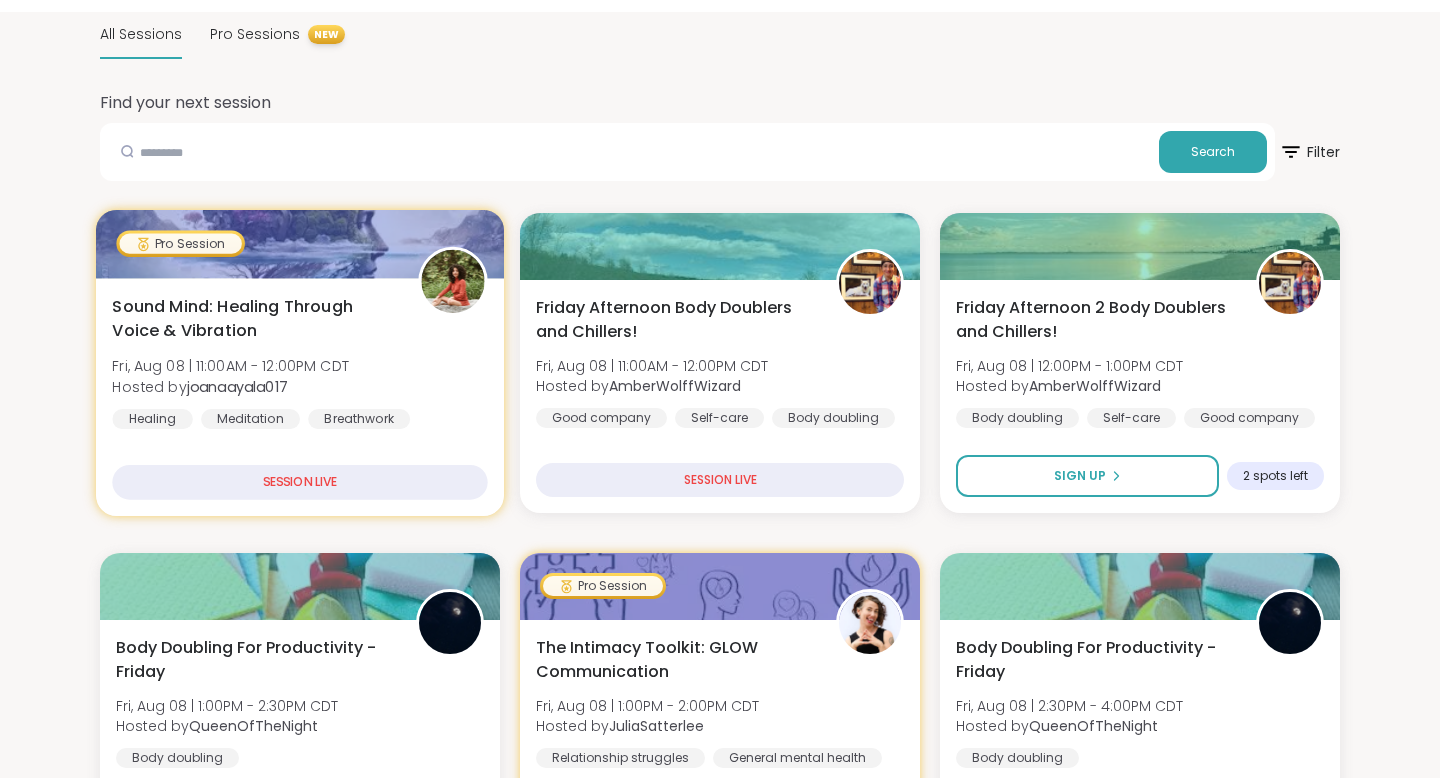 scroll, scrollTop: 0, scrollLeft: 0, axis: both 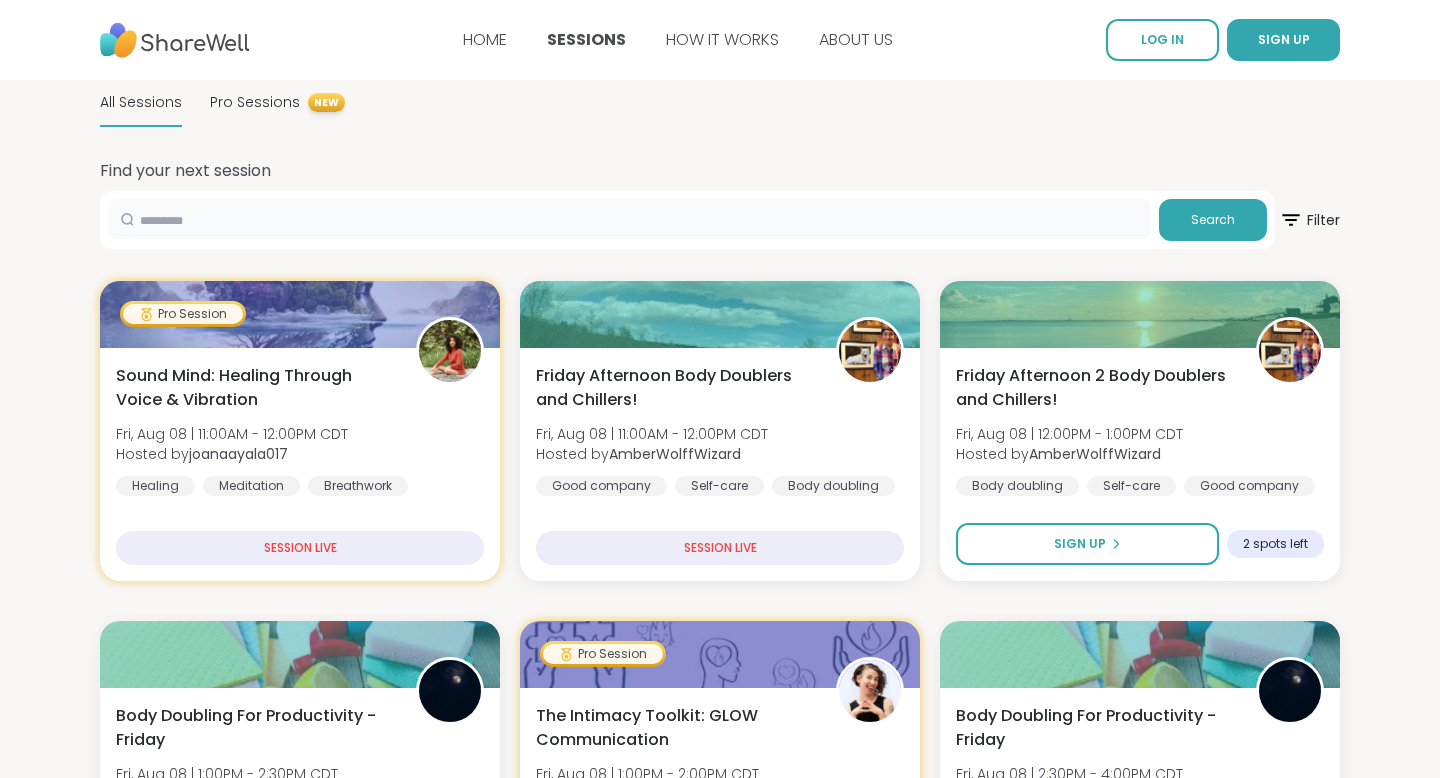 click at bounding box center [629, 219] 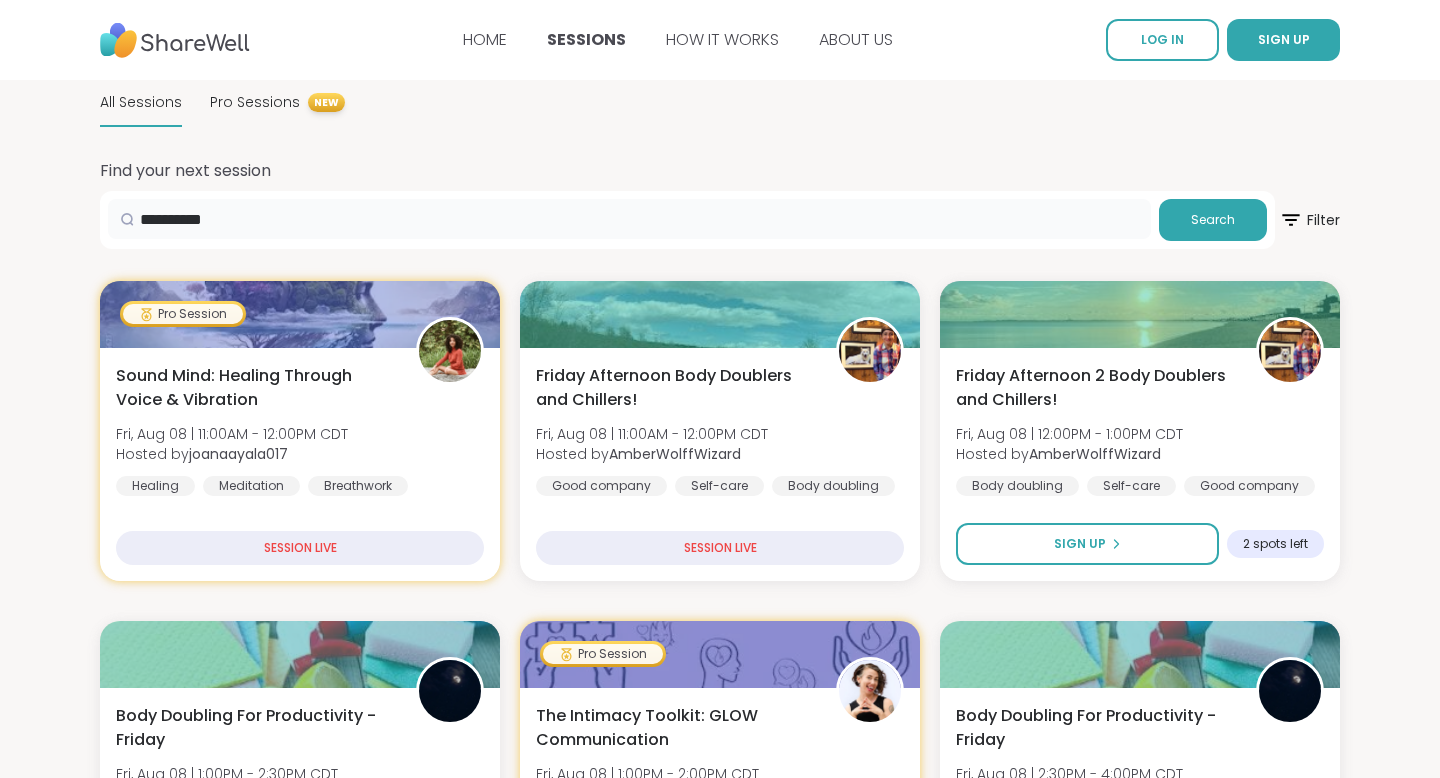 type on "*********" 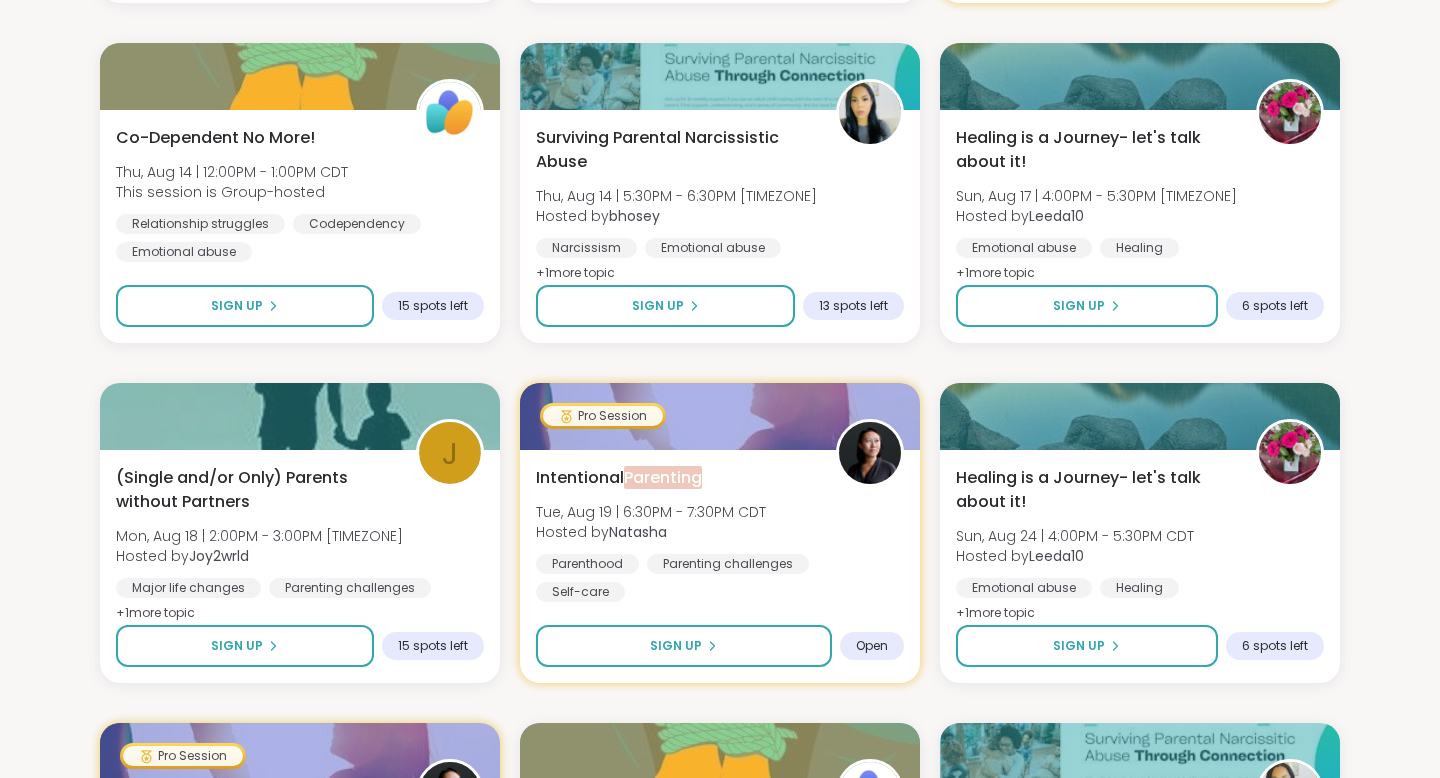 scroll, scrollTop: 811, scrollLeft: 0, axis: vertical 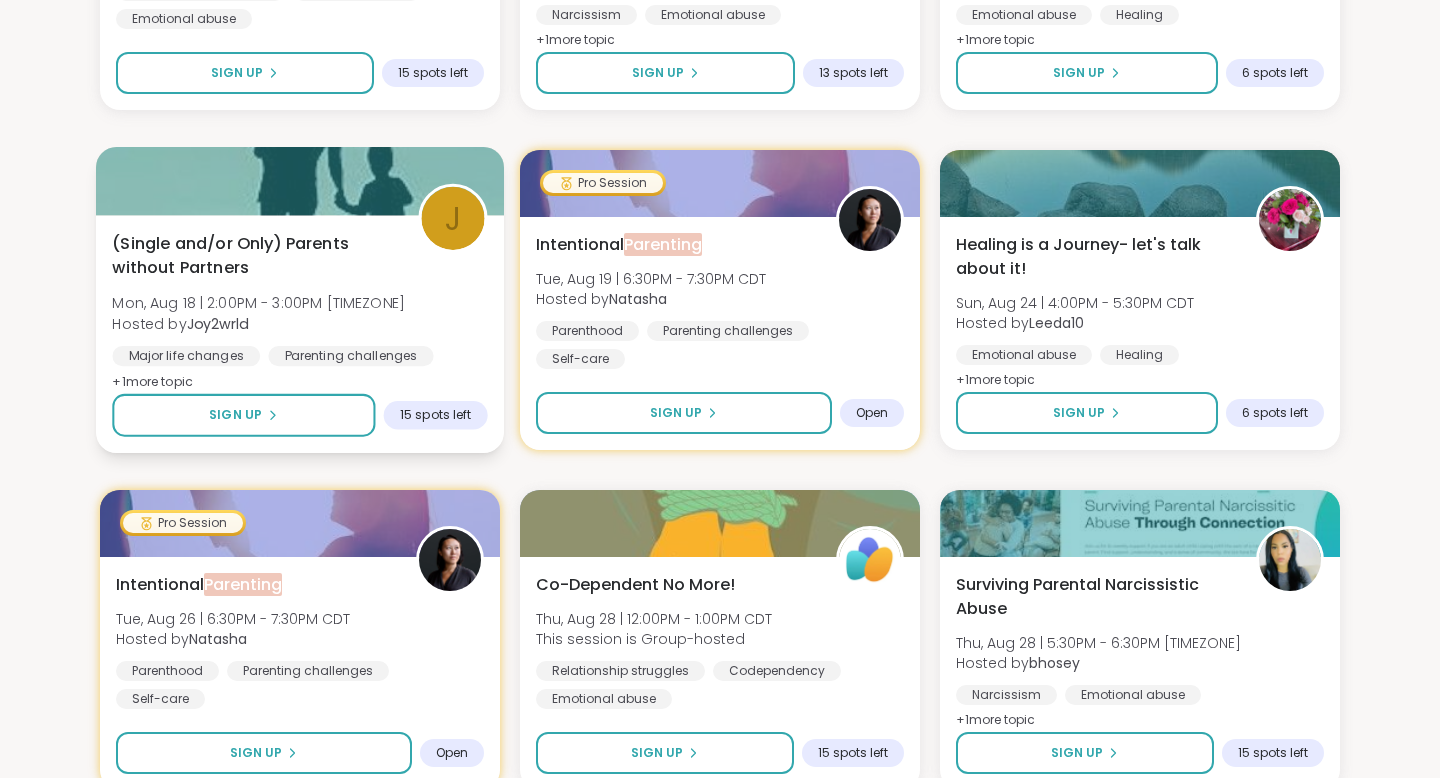 click on "(Single and/or Only) Parents without Partners Mon, Aug 18 | 2:00PM - 3:00PM [TIMEZONE] Hosted by  [USERNAME] Major life changes Parenting challenges Family conflicts + 1  more topic" at bounding box center [299, 313] 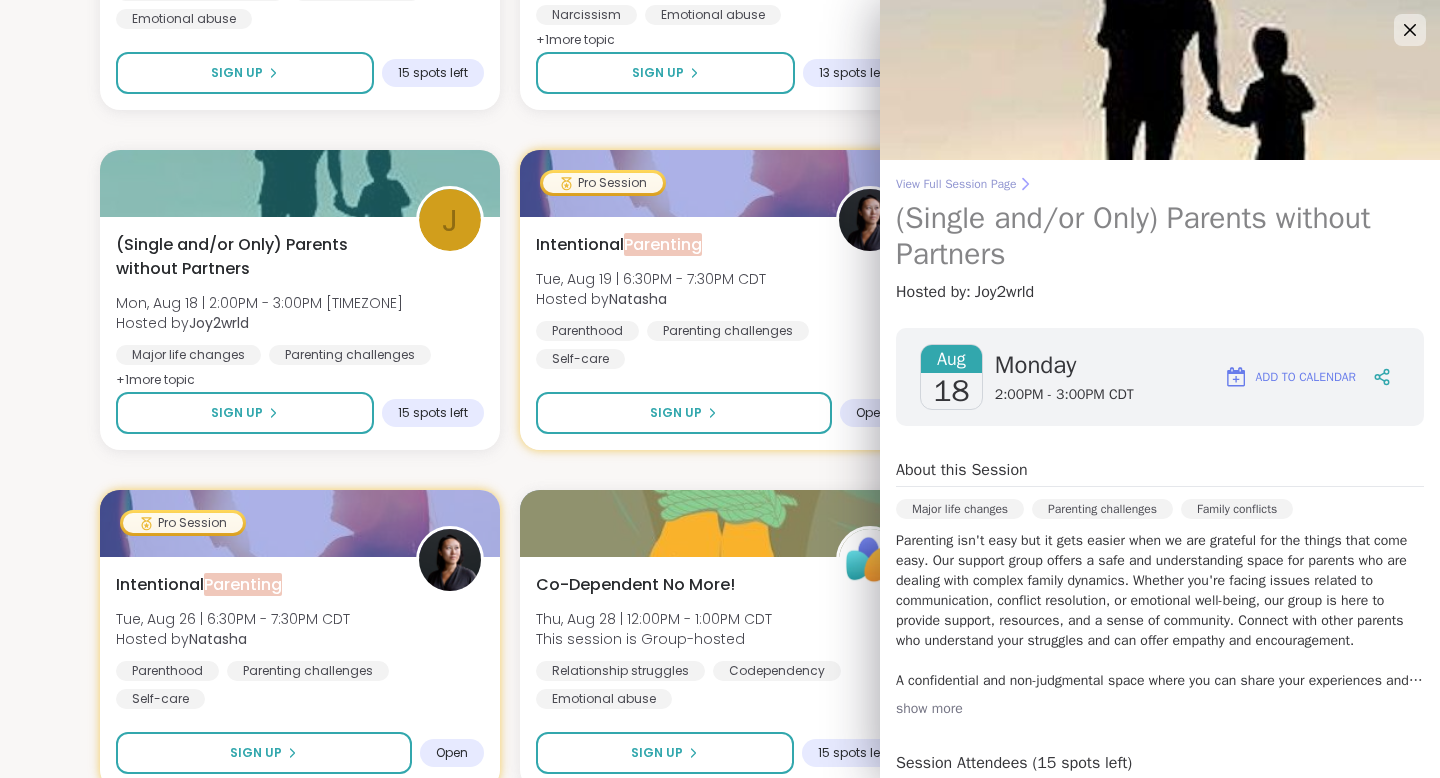 click on "View Full Session Page" at bounding box center (1160, 184) 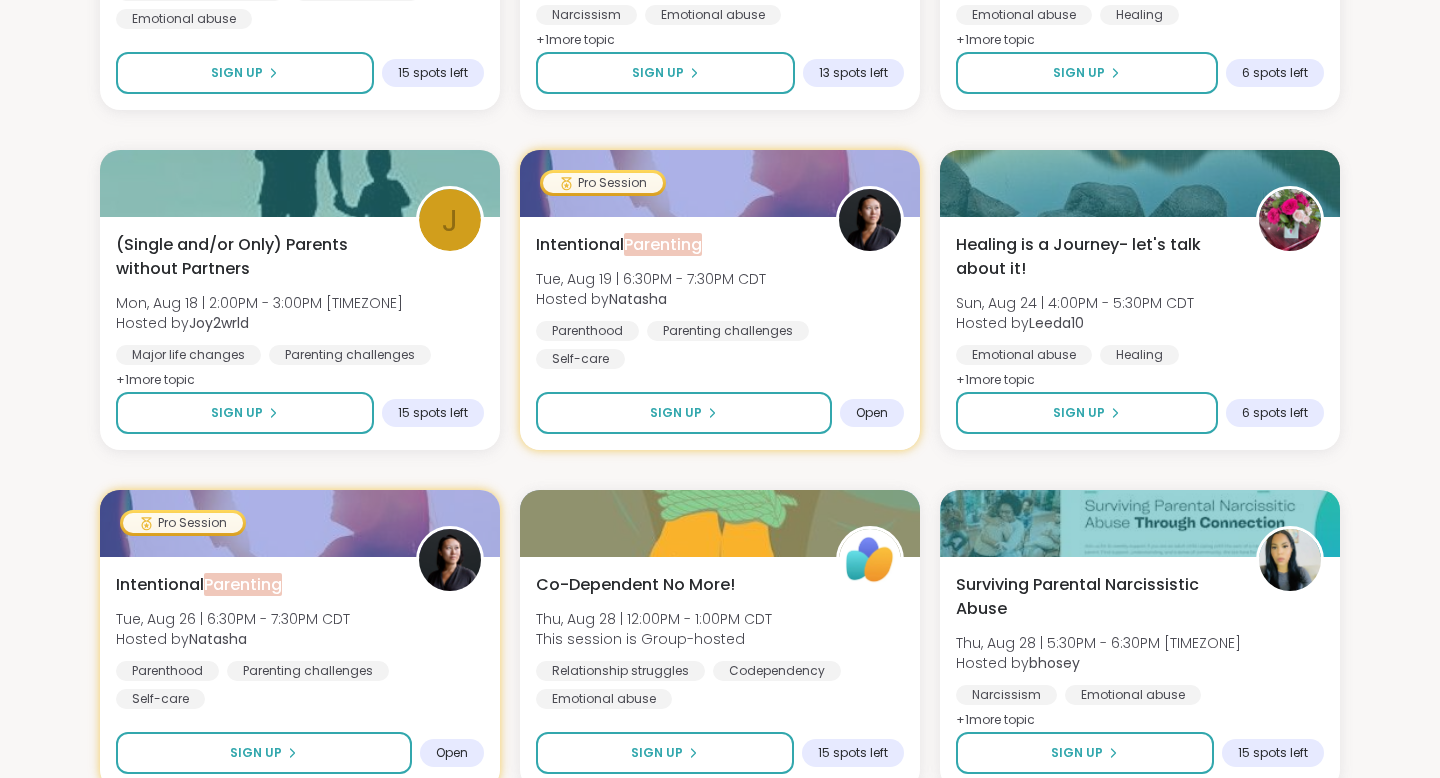 scroll, scrollTop: 0, scrollLeft: 0, axis: both 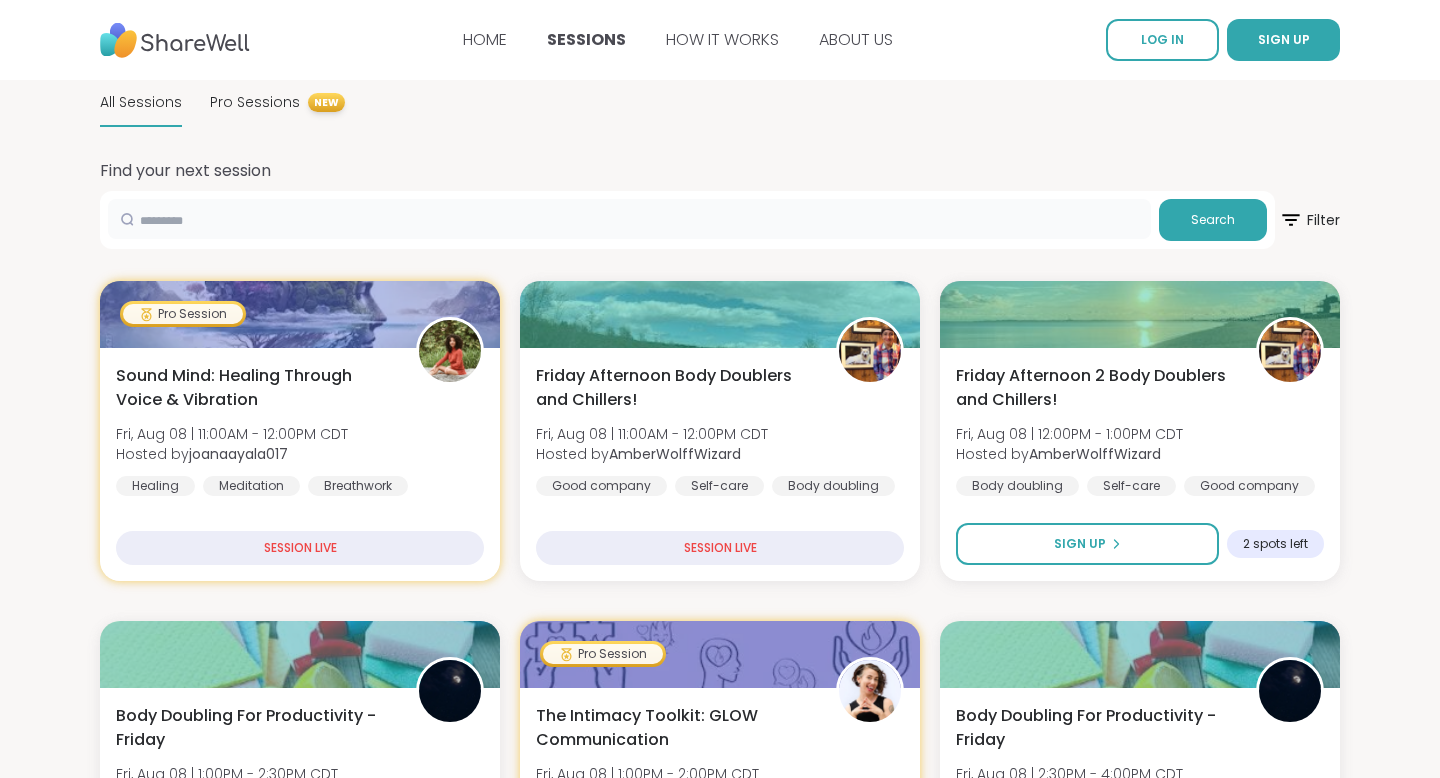 click at bounding box center (629, 219) 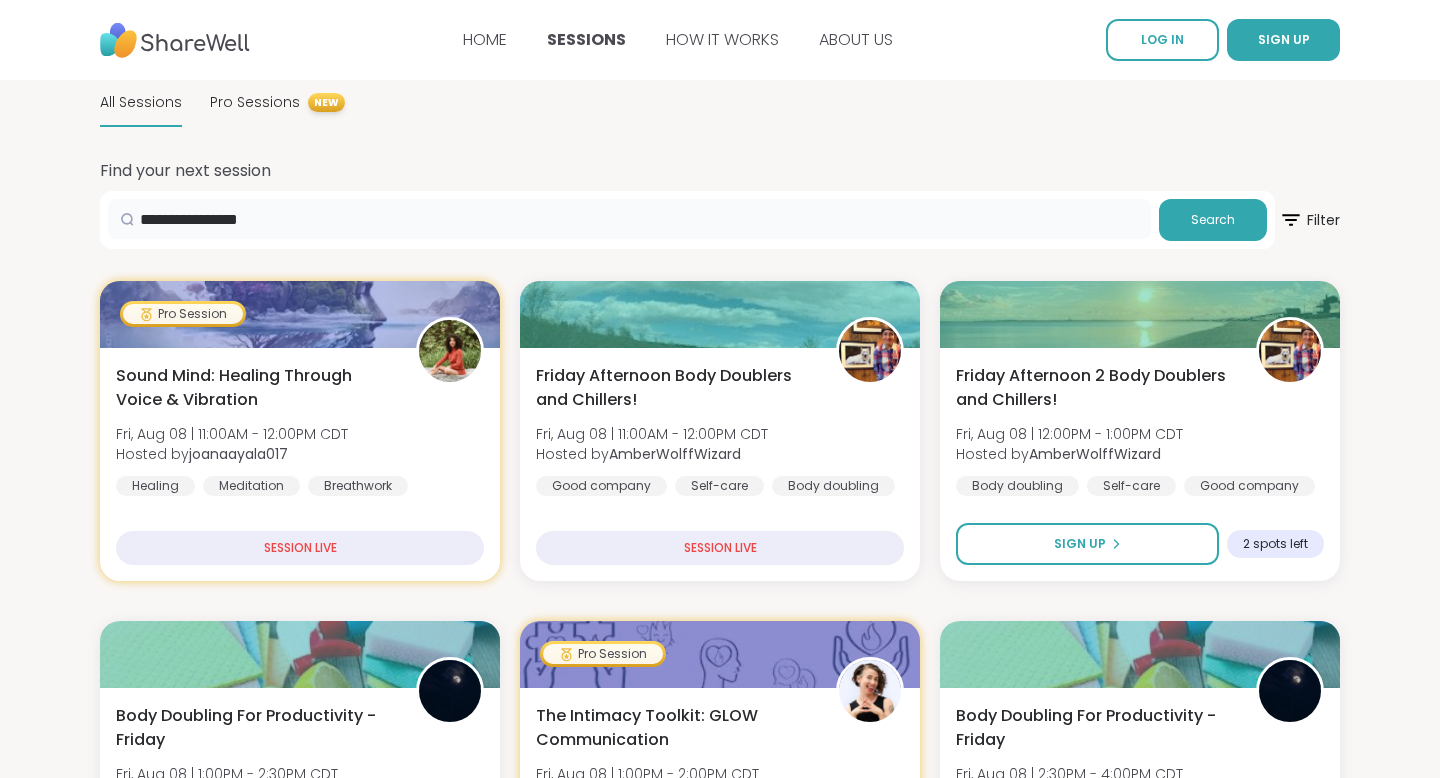 type on "**********" 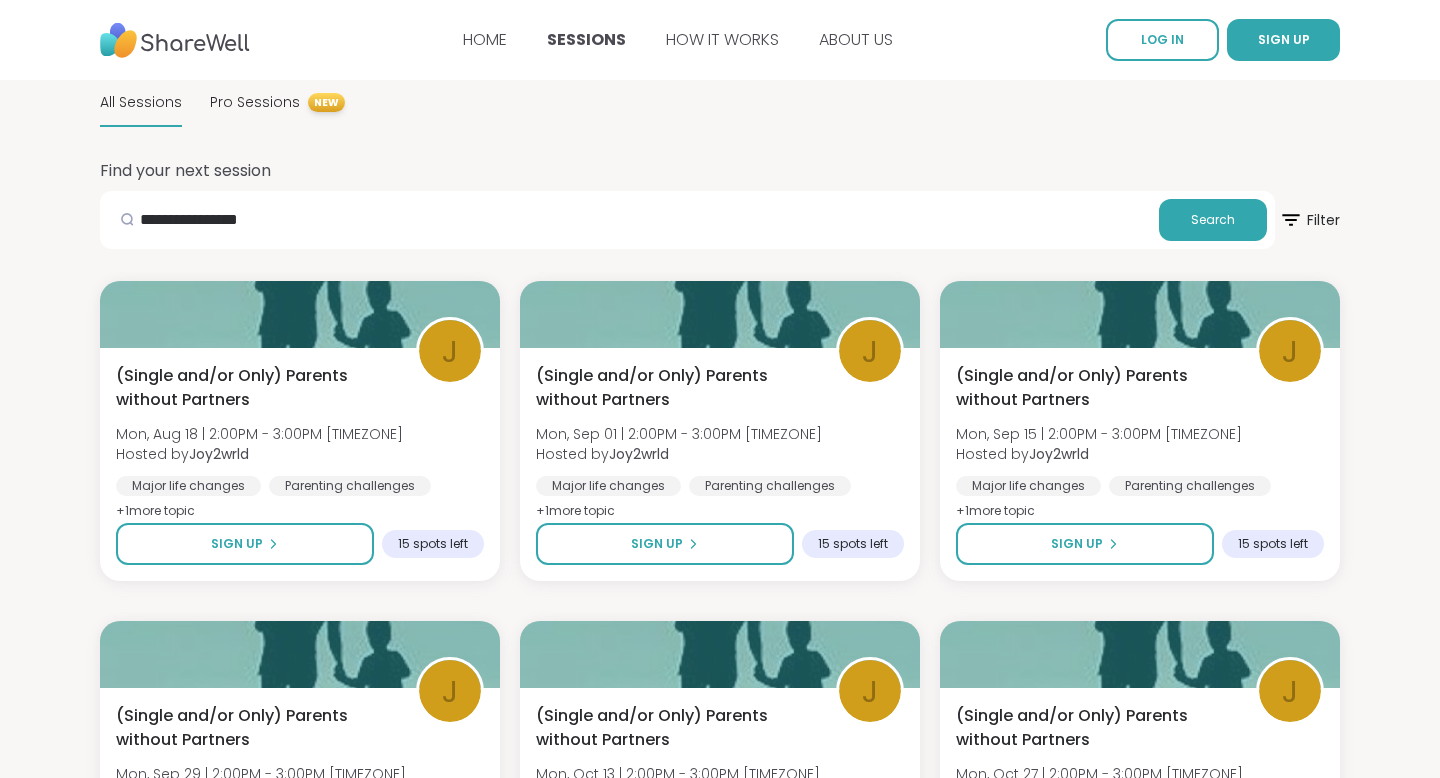 click on "**********" at bounding box center [720, 670] 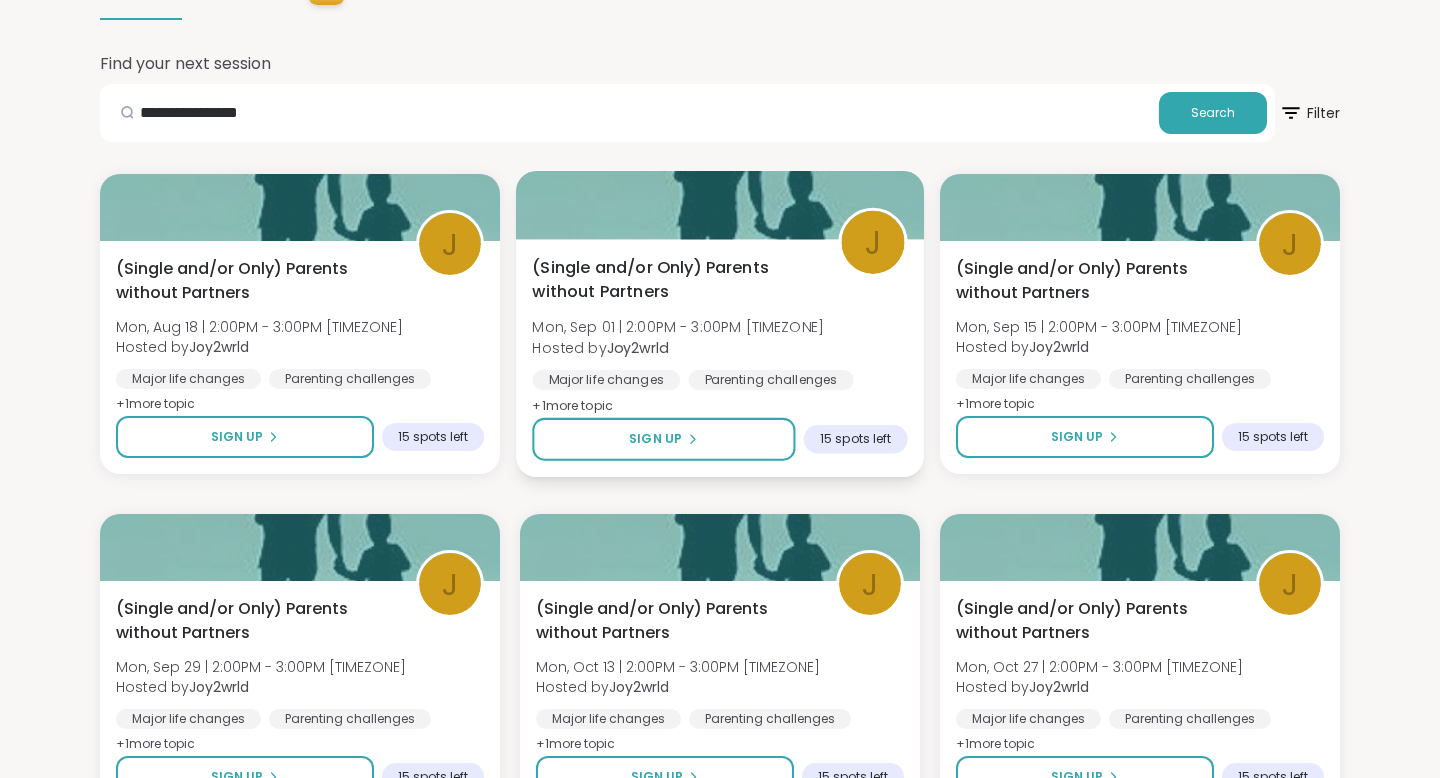 scroll, scrollTop: 109, scrollLeft: 0, axis: vertical 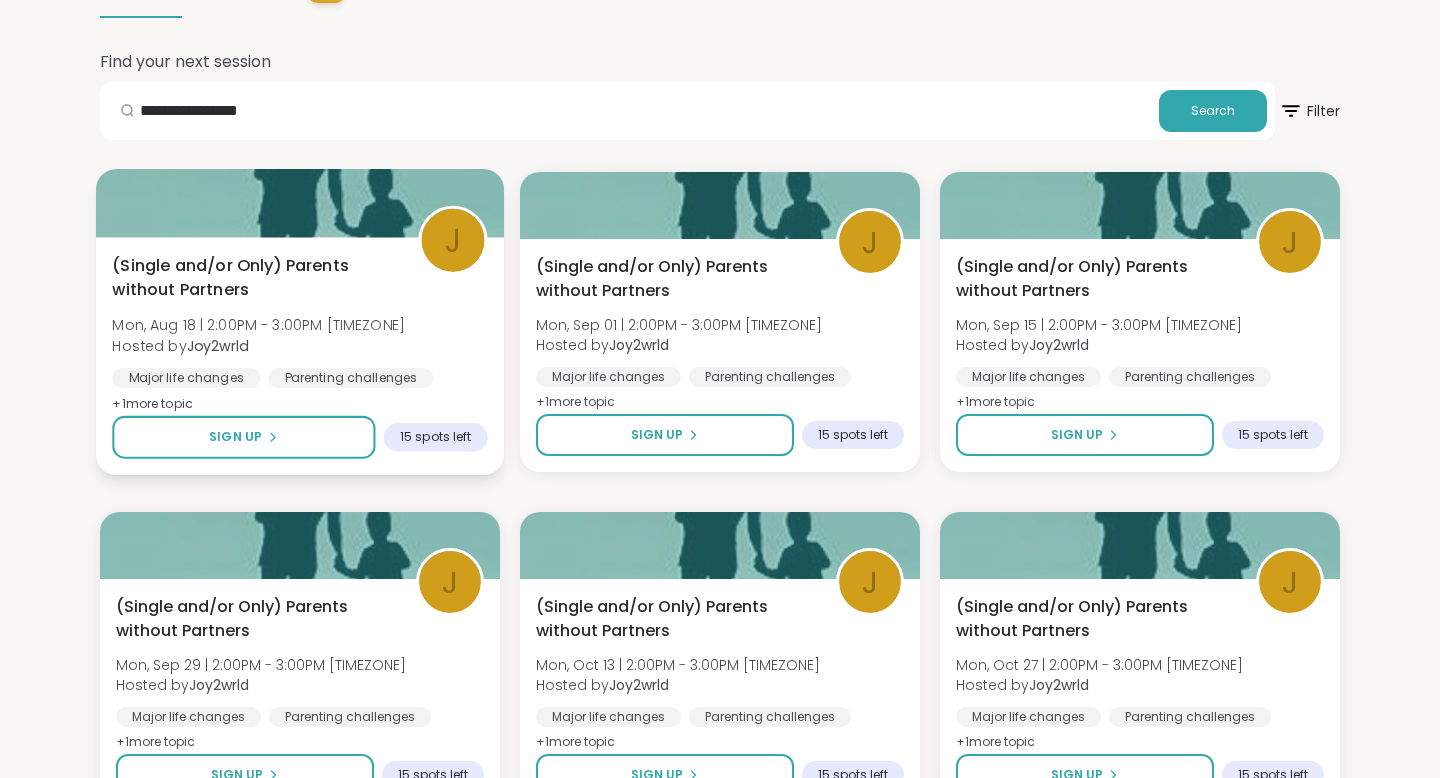click on "(Single and/or Only) Parents without Partners Mon, Aug 18 | 2:00PM - 3:00PM [TIMEZONE] Hosted by  [USERNAME] Major life changes Parenting challenges Family conflicts + 1  more topic" at bounding box center (299, 335) 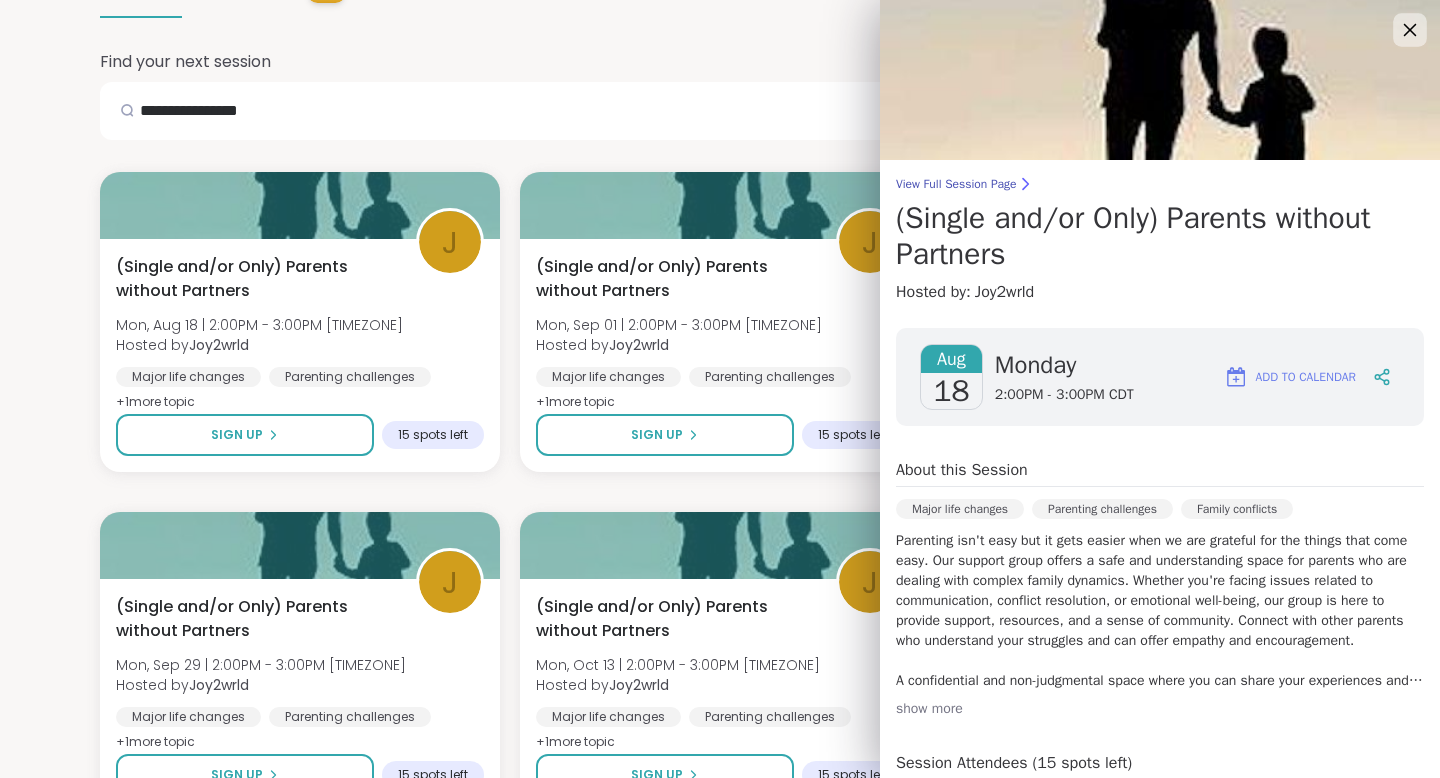 click 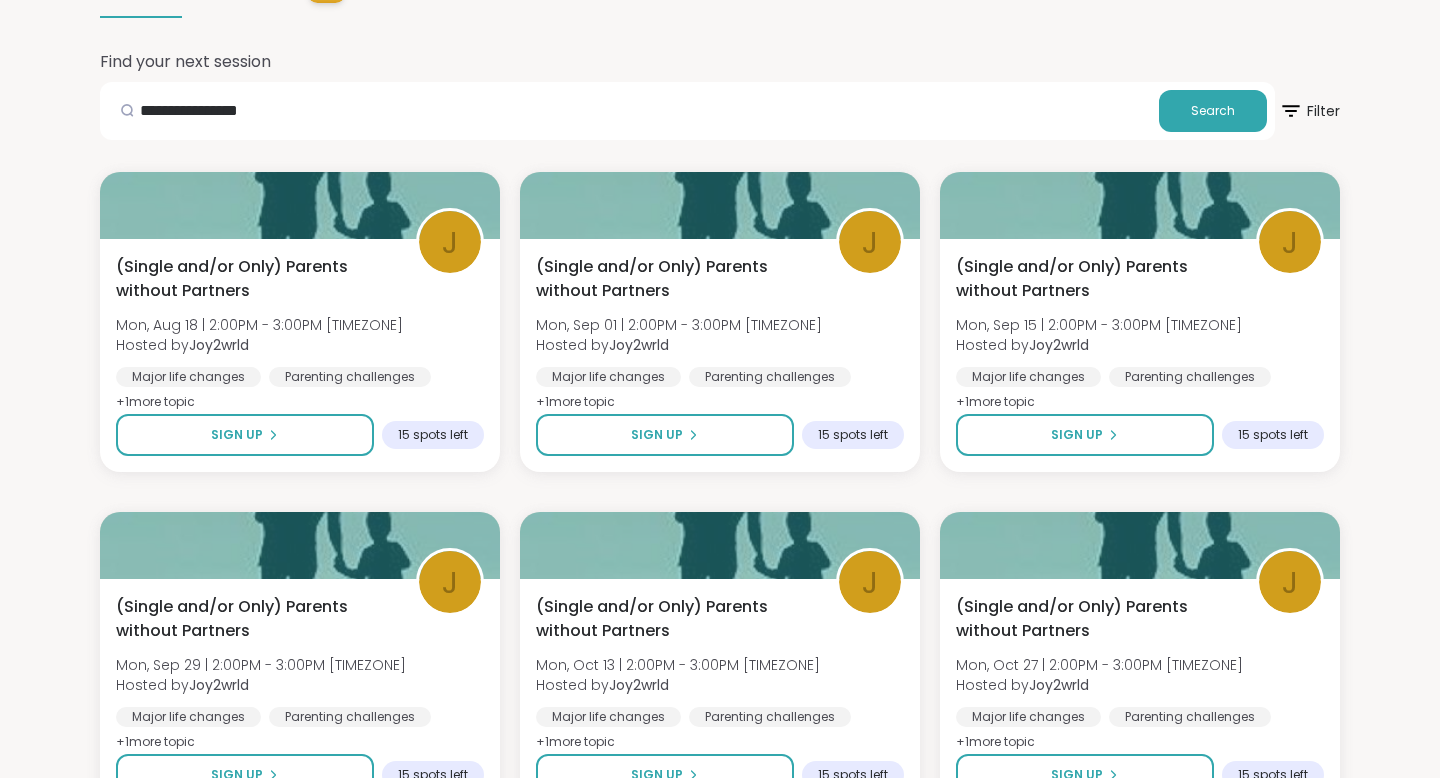 click on "**********" at bounding box center (720, 601) 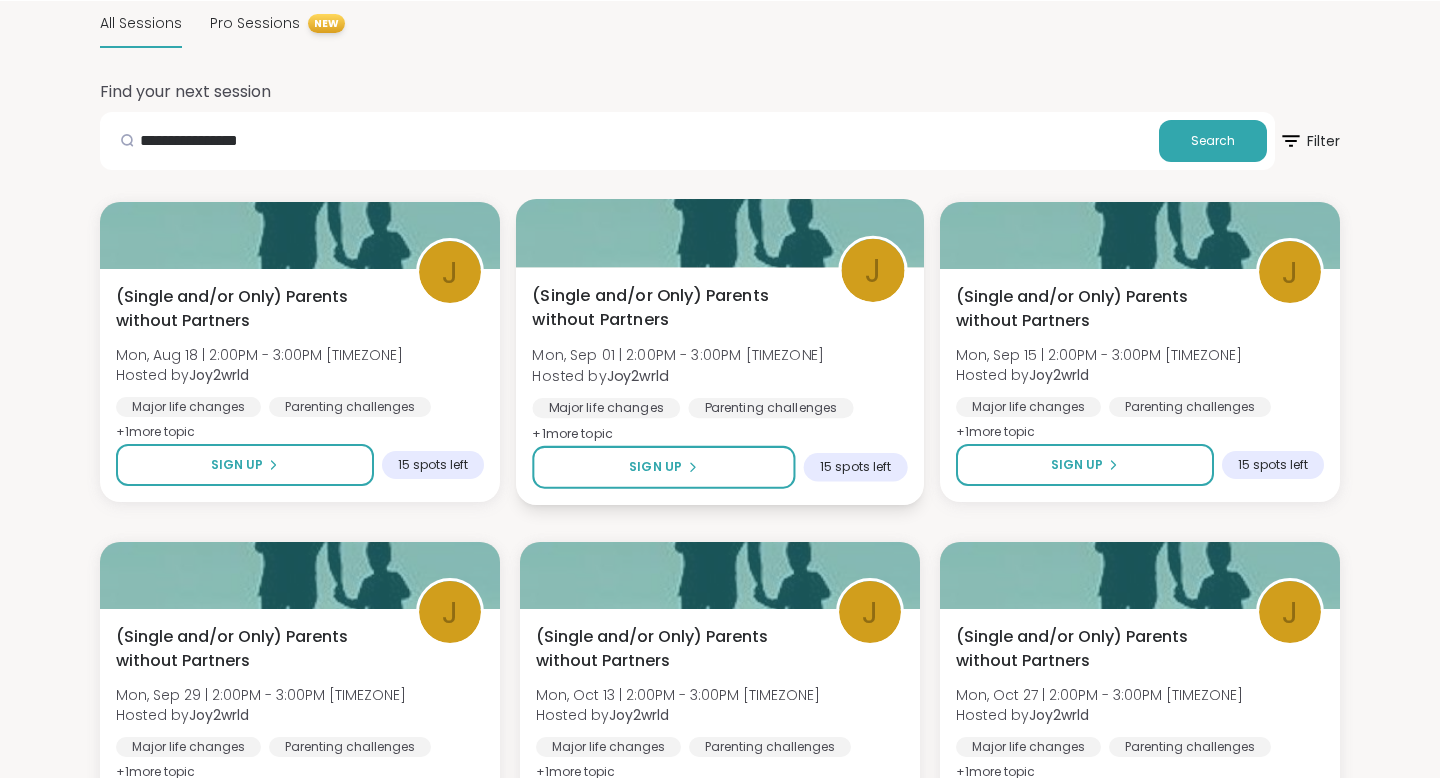 scroll, scrollTop: 0, scrollLeft: 0, axis: both 